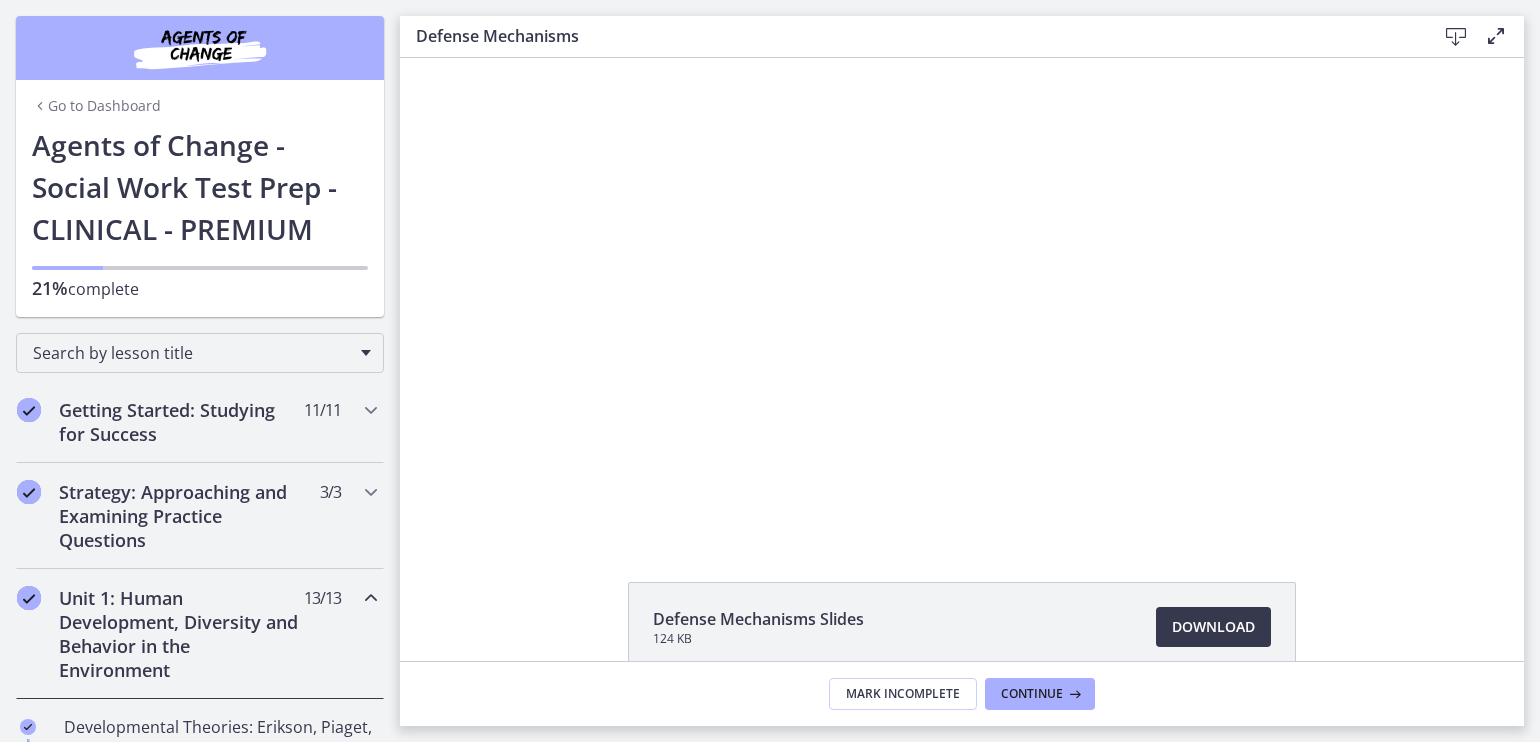 scroll, scrollTop: 0, scrollLeft: 0, axis: both 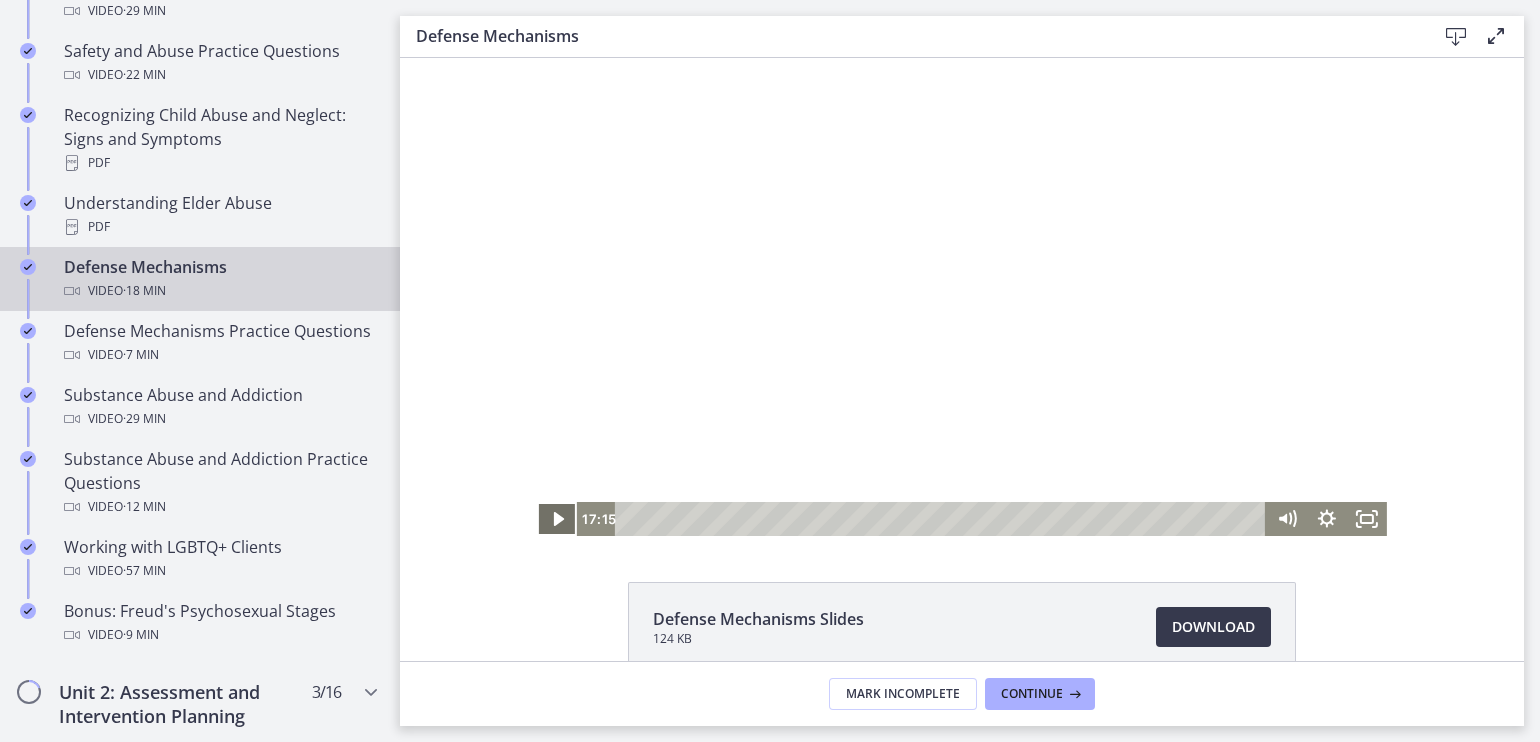 click 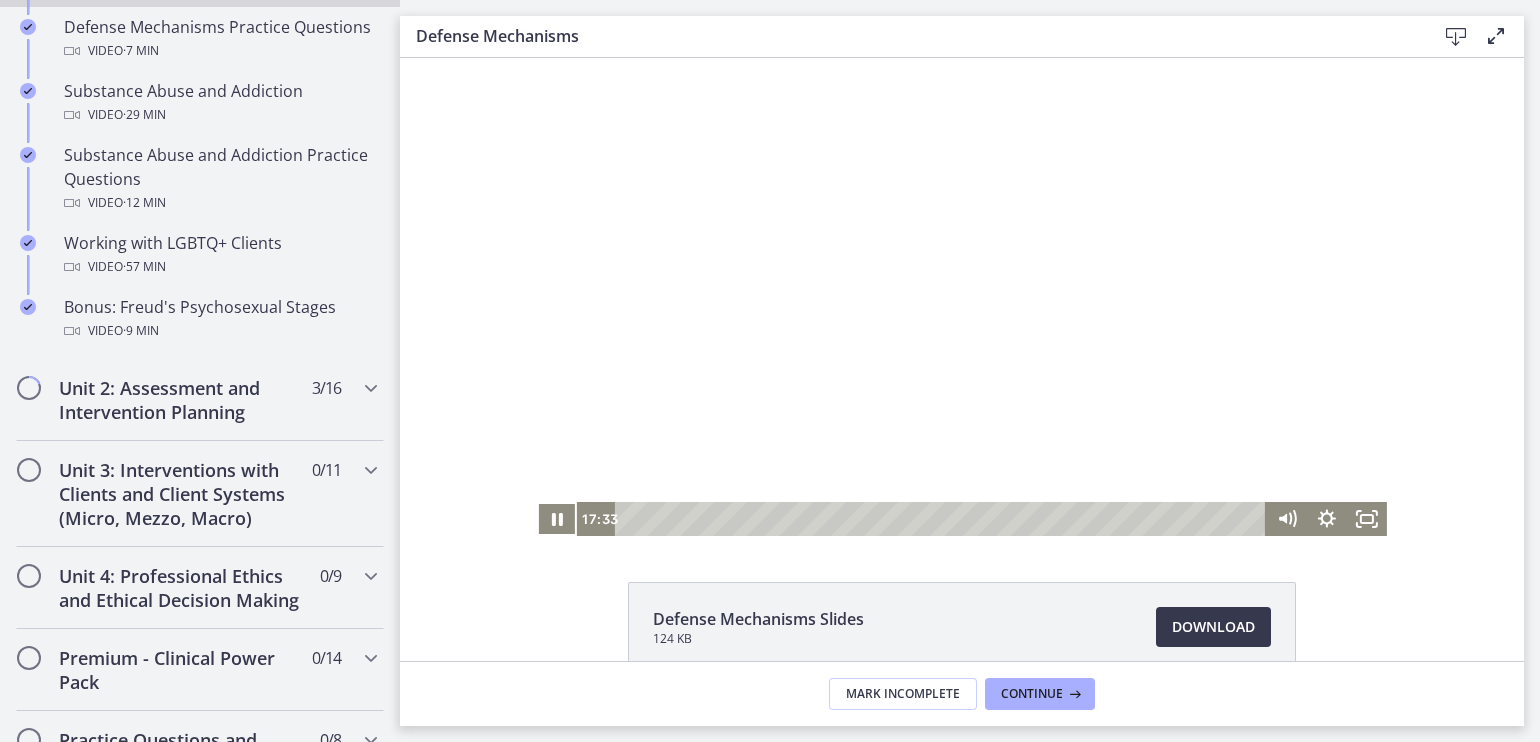 scroll, scrollTop: 1290, scrollLeft: 0, axis: vertical 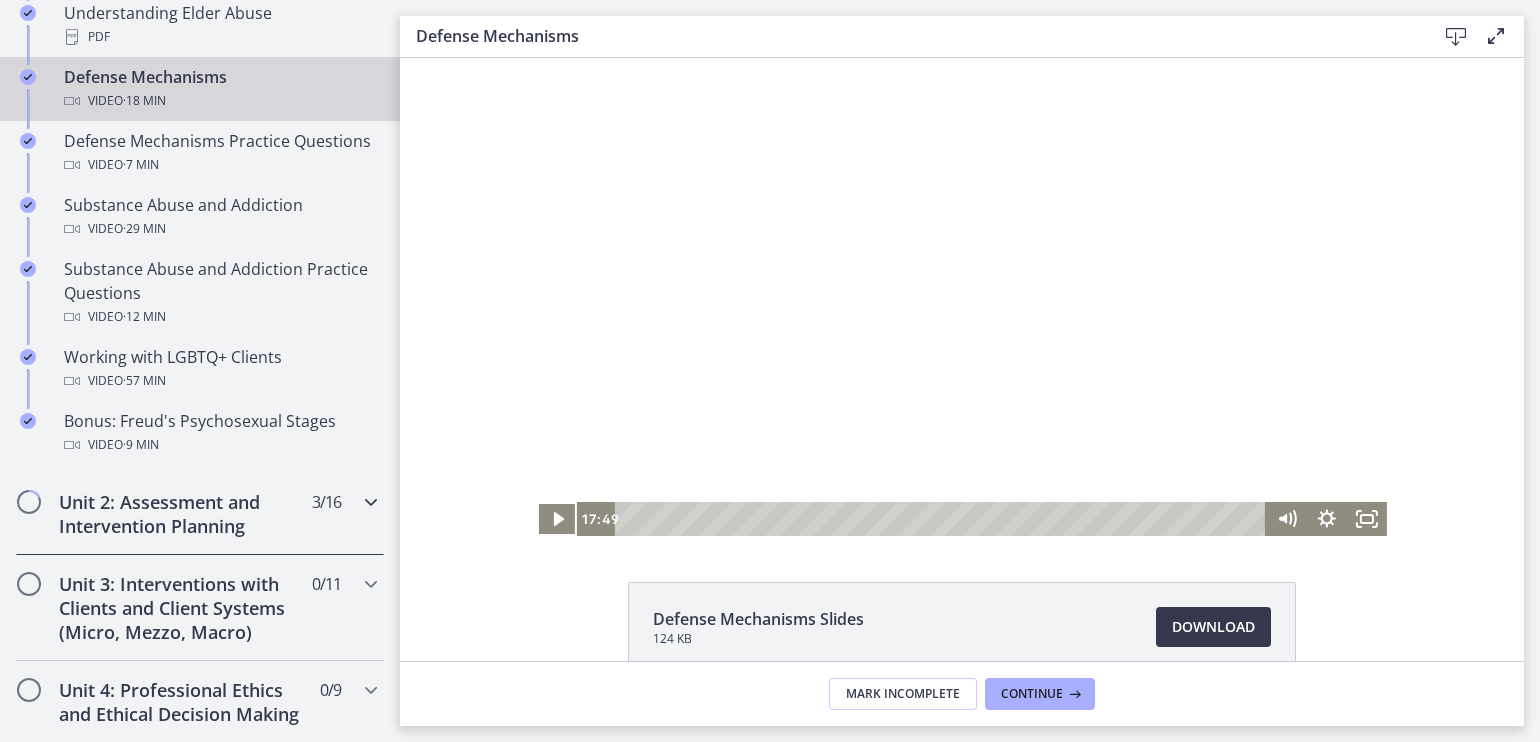 click on "Unit 2: Assessment and Intervention Planning" at bounding box center (181, 514) 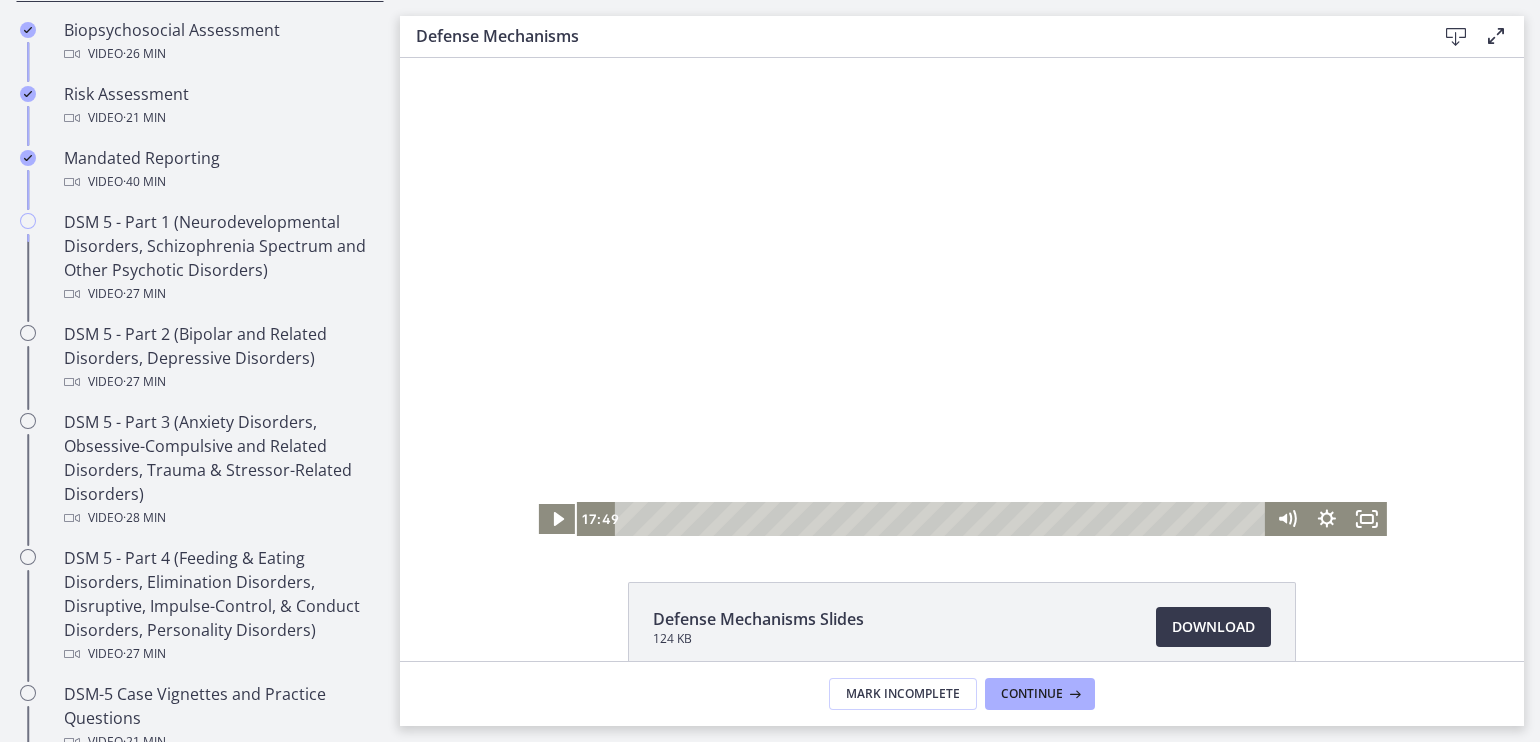 scroll, scrollTop: 764, scrollLeft: 0, axis: vertical 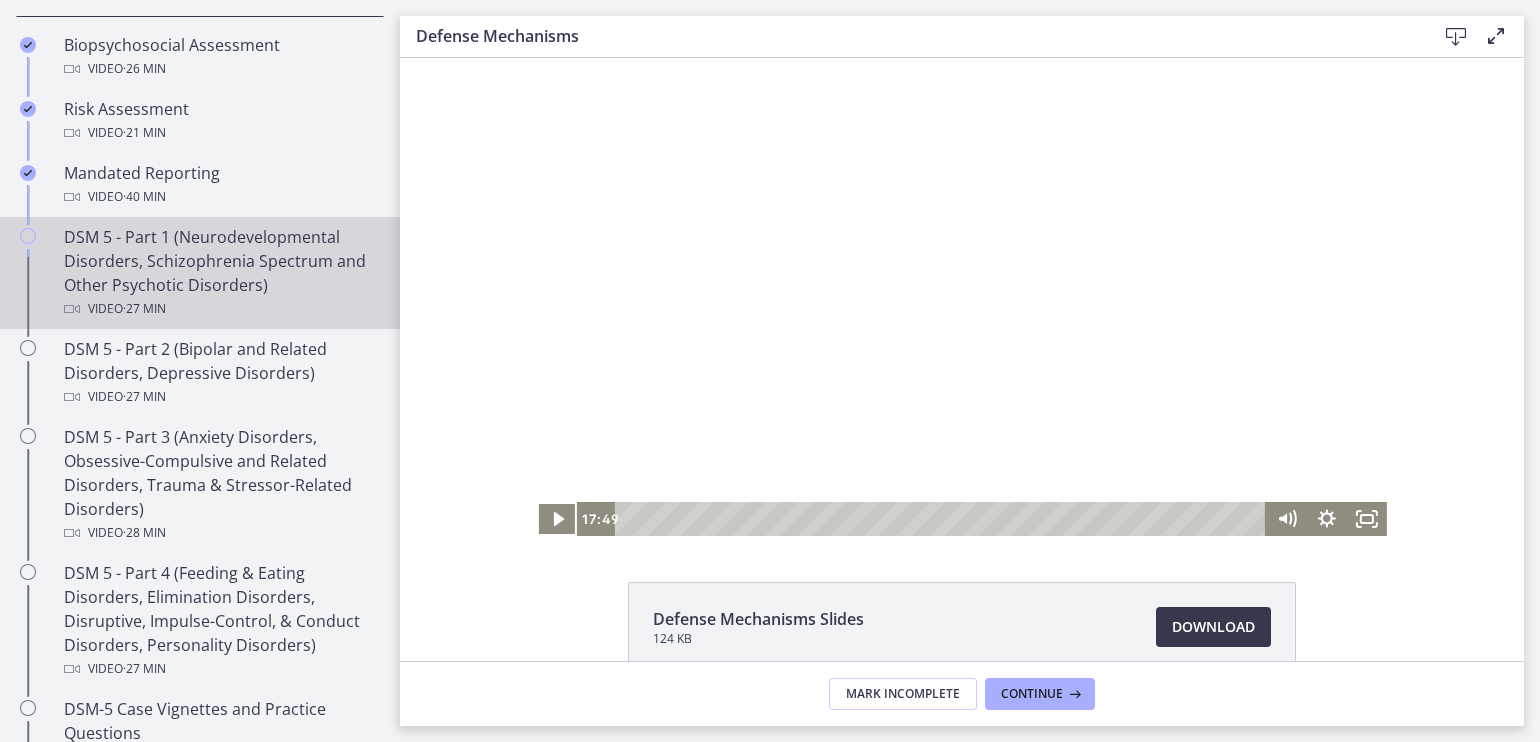 click on "DSM 5 - Part 1 (Neurodevelopmental Disorders, Schizophrenia Spectrum and Other Psychotic Disorders)
Video
·  27 min" at bounding box center (220, 273) 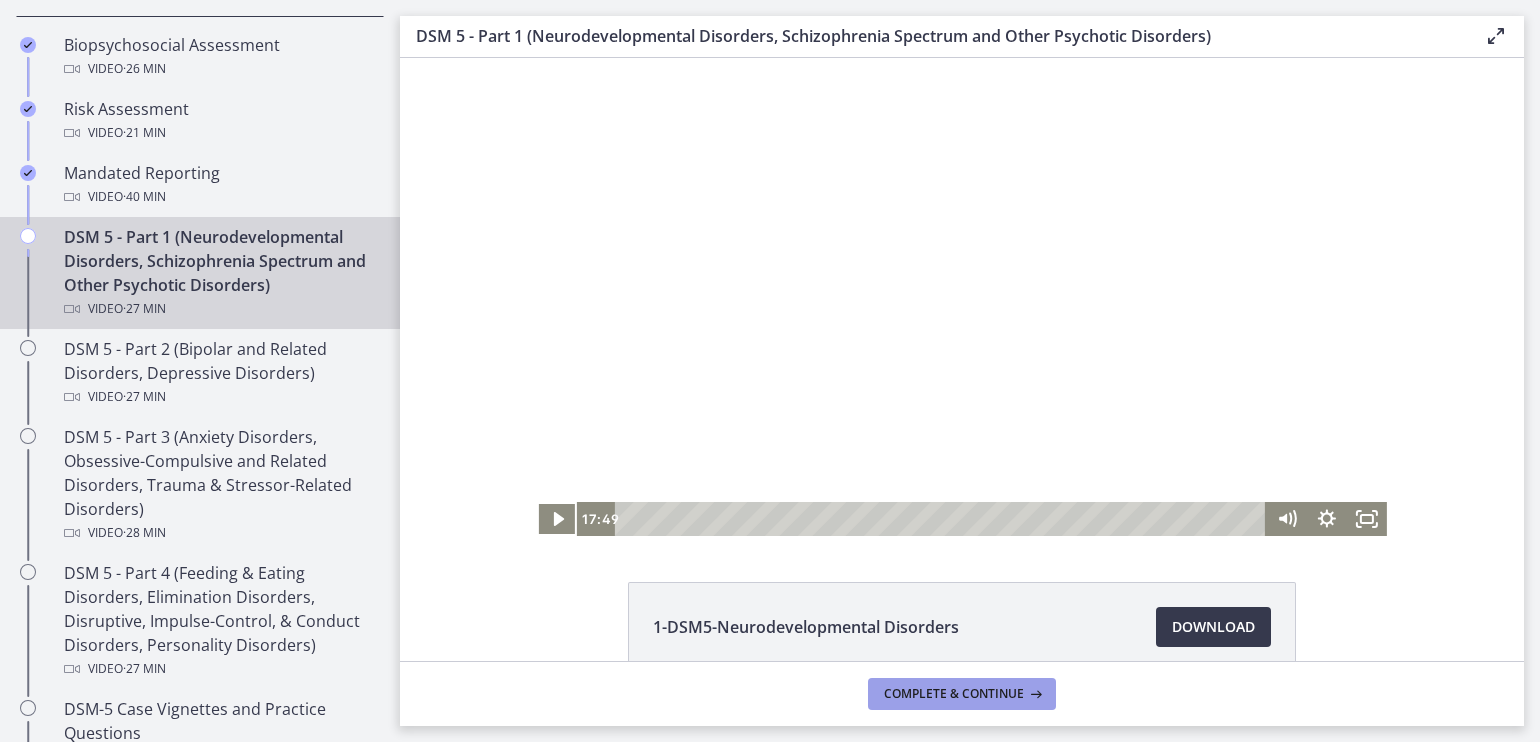 click at bounding box center [1034, 694] 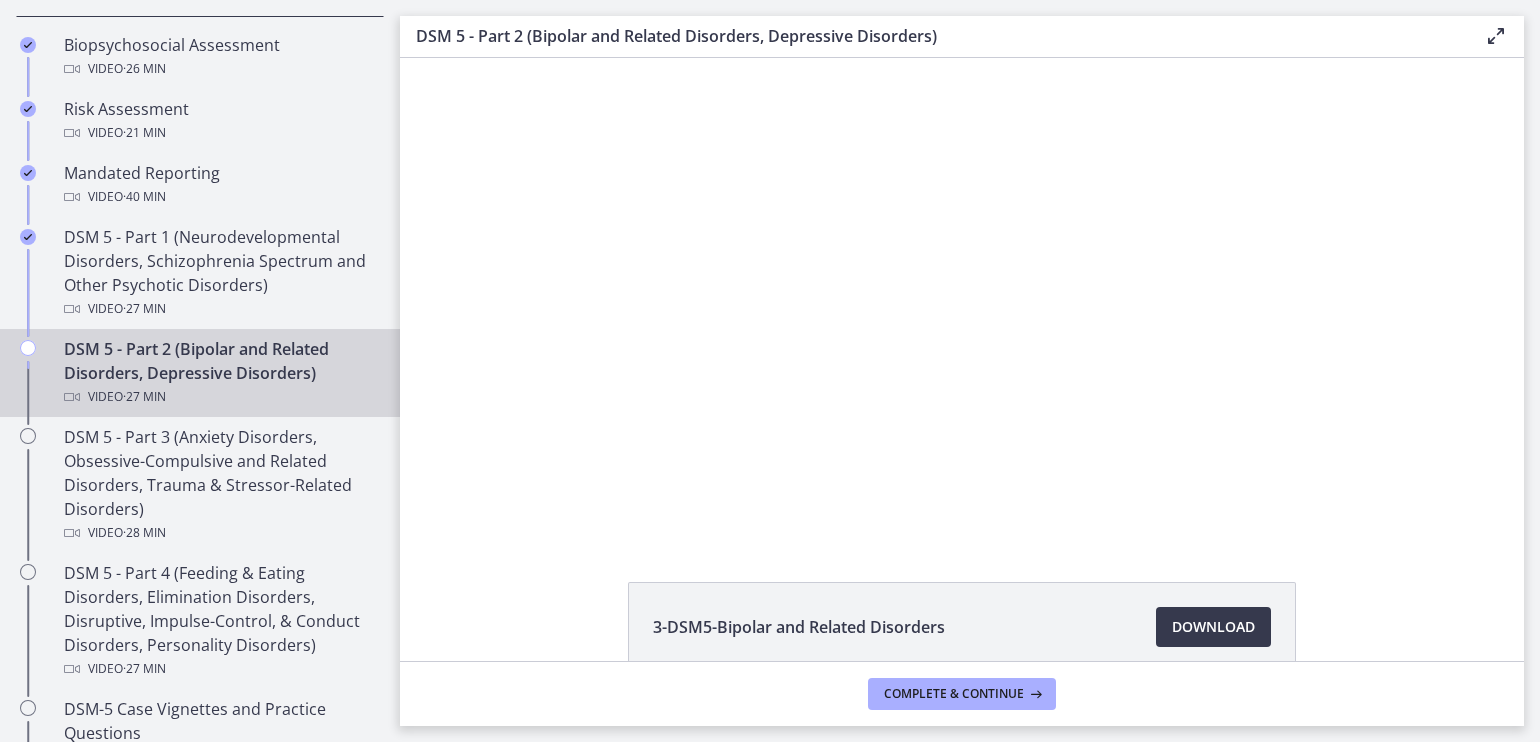 scroll, scrollTop: 0, scrollLeft: 0, axis: both 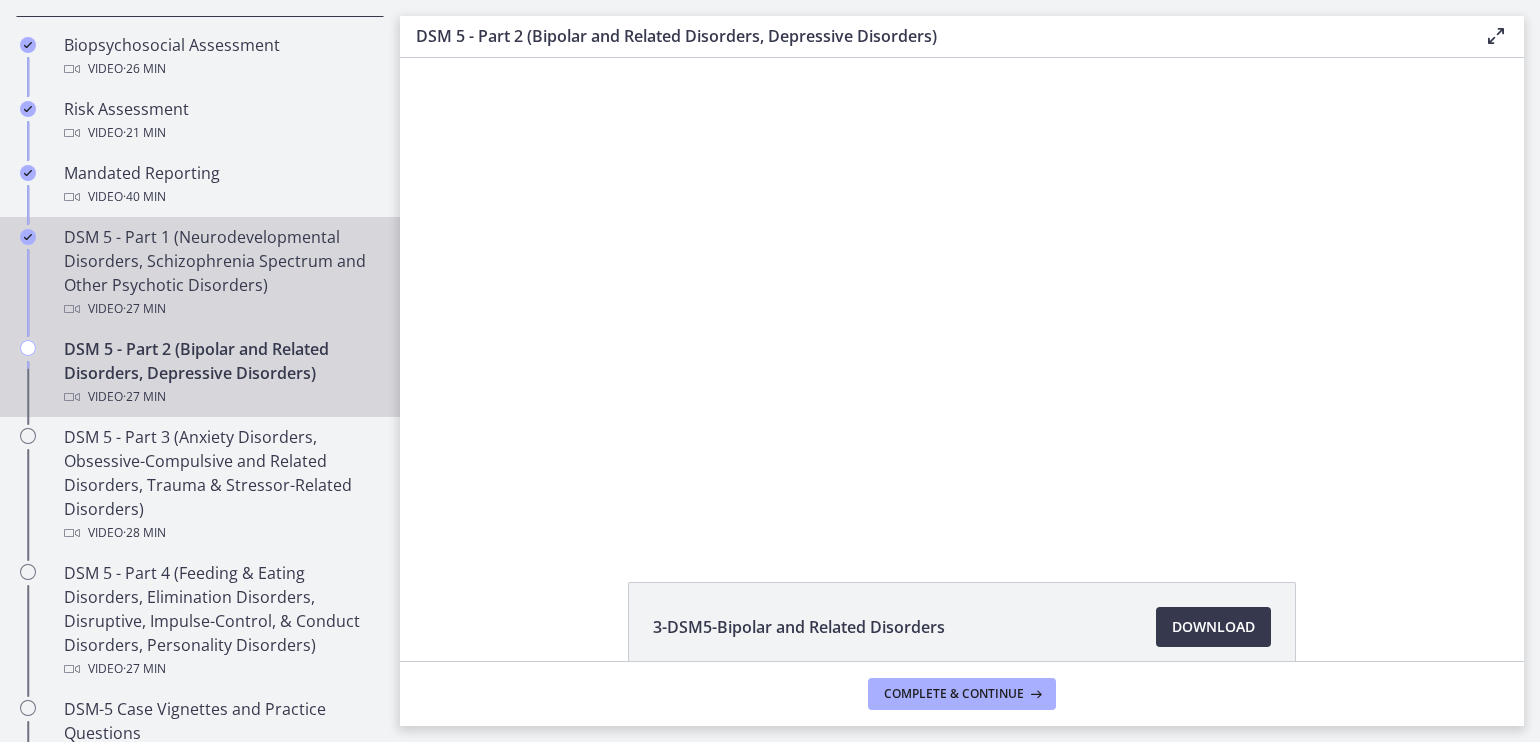 click on "DSM 5 - Part 1 (Neurodevelopmental Disorders, Schizophrenia Spectrum and Other Psychotic Disorders)
Video
·  27 min" at bounding box center (220, 273) 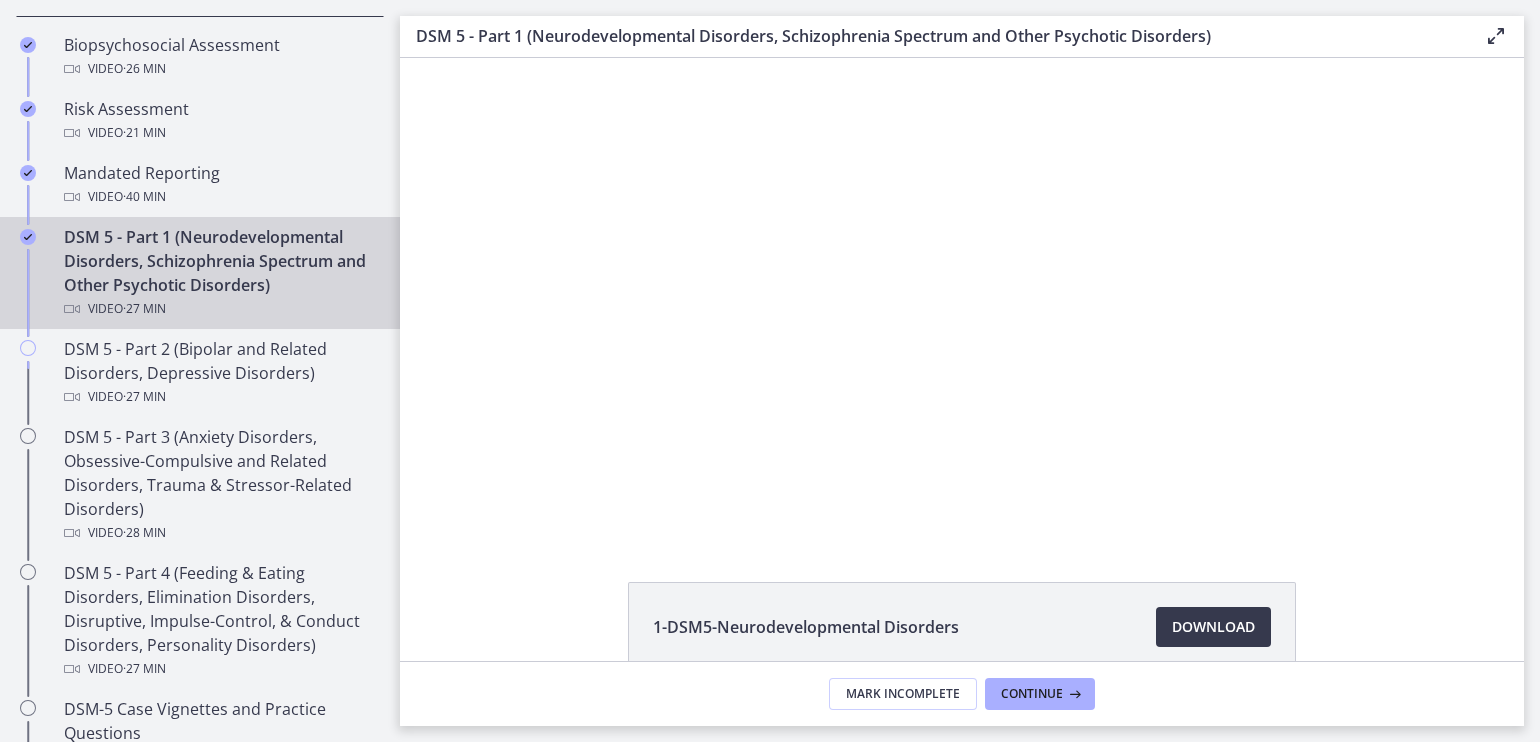 scroll, scrollTop: 0, scrollLeft: 0, axis: both 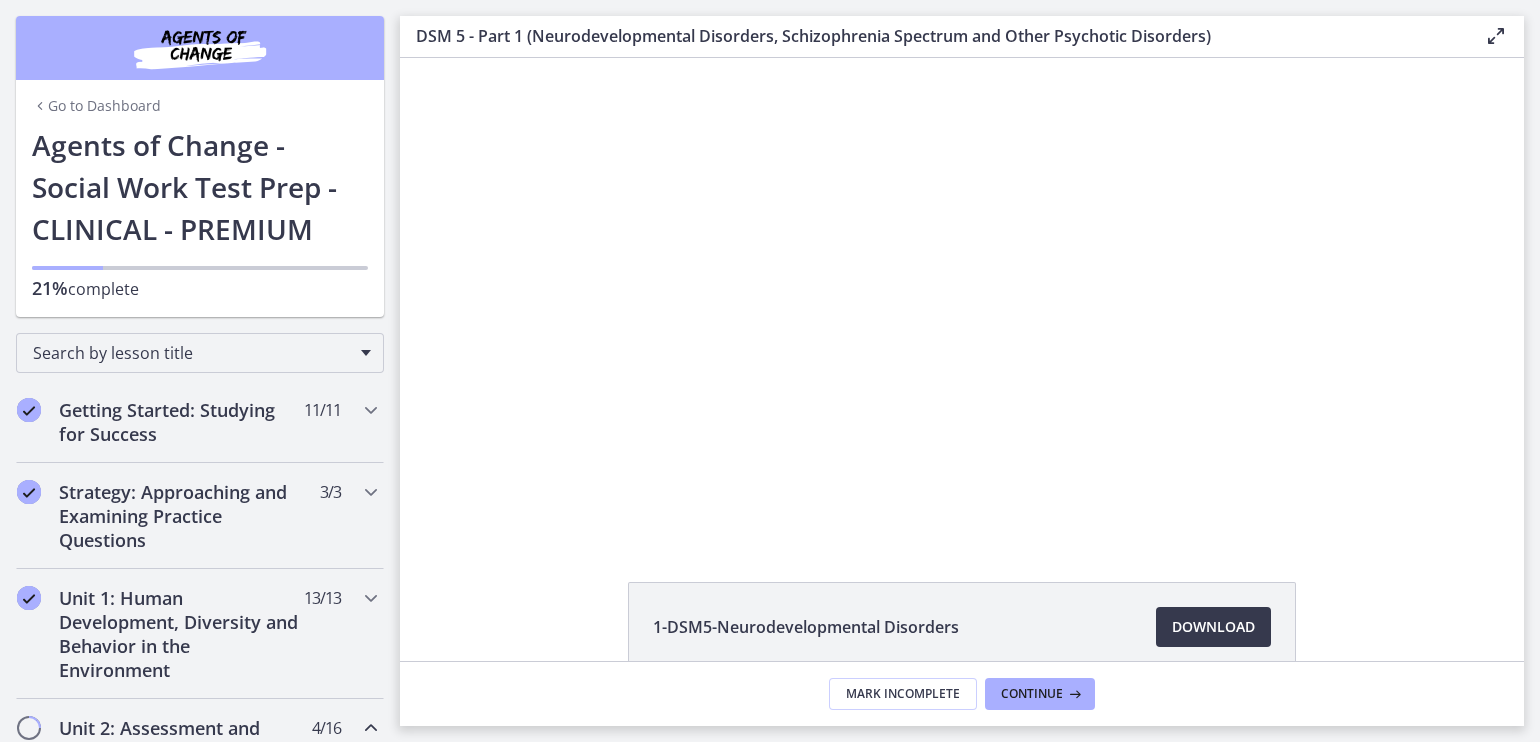 click on "Click for sound
@keyframes VOLUME_SMALL_WAVE_FLASH {
0% { opacity: 0; }
33% { opacity: 1; }
66% { opacity: 1; }
100% { opacity: 0; }
}
@keyframes VOLUME_LARGE_WAVE_FLASH {
0% { opacity: 0; }
33% { opacity: 1; }
66% { opacity: 1; }
100% { opacity: 0; }
}
.volume__small-wave {
animation: VOLUME_SMALL_WAVE_FLASH 2s infinite;
opacity: 0;
}
.volume__large-wave {
animation: VOLUME_LARGE_WAVE_FLASH 2s infinite .3s;
opacity: 0;
}
[TIME] [TIME]" at bounding box center (962, 297) 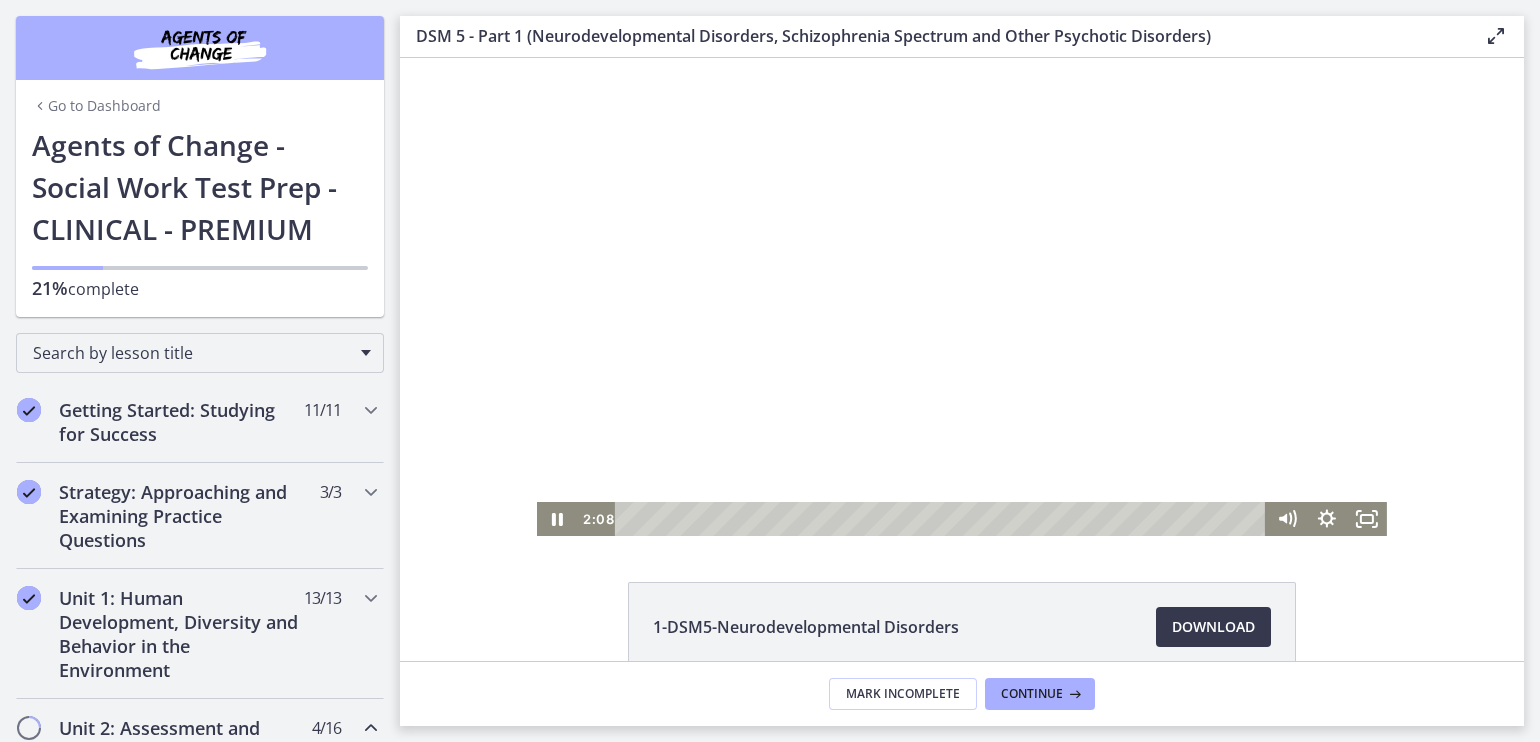 click at bounding box center (962, 297) 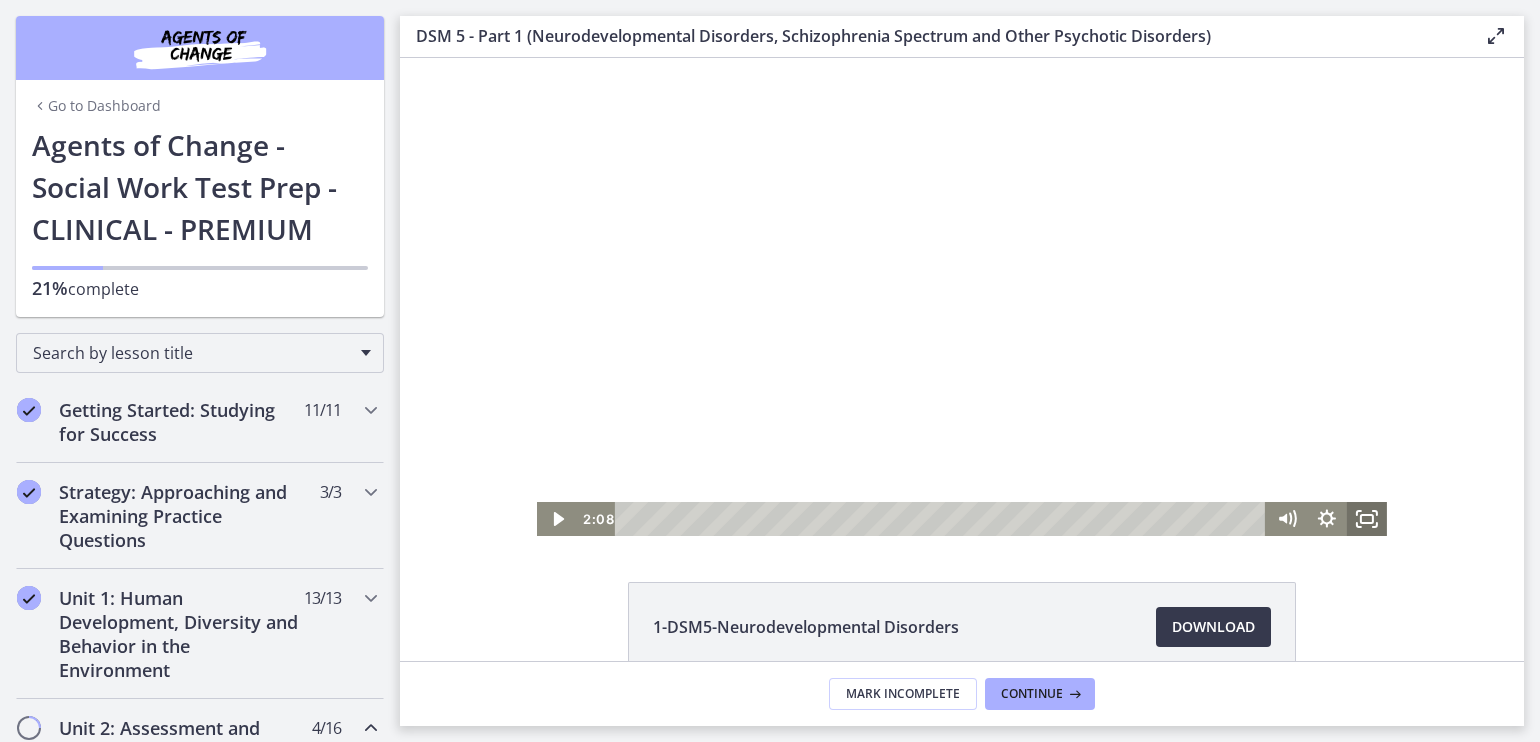 click 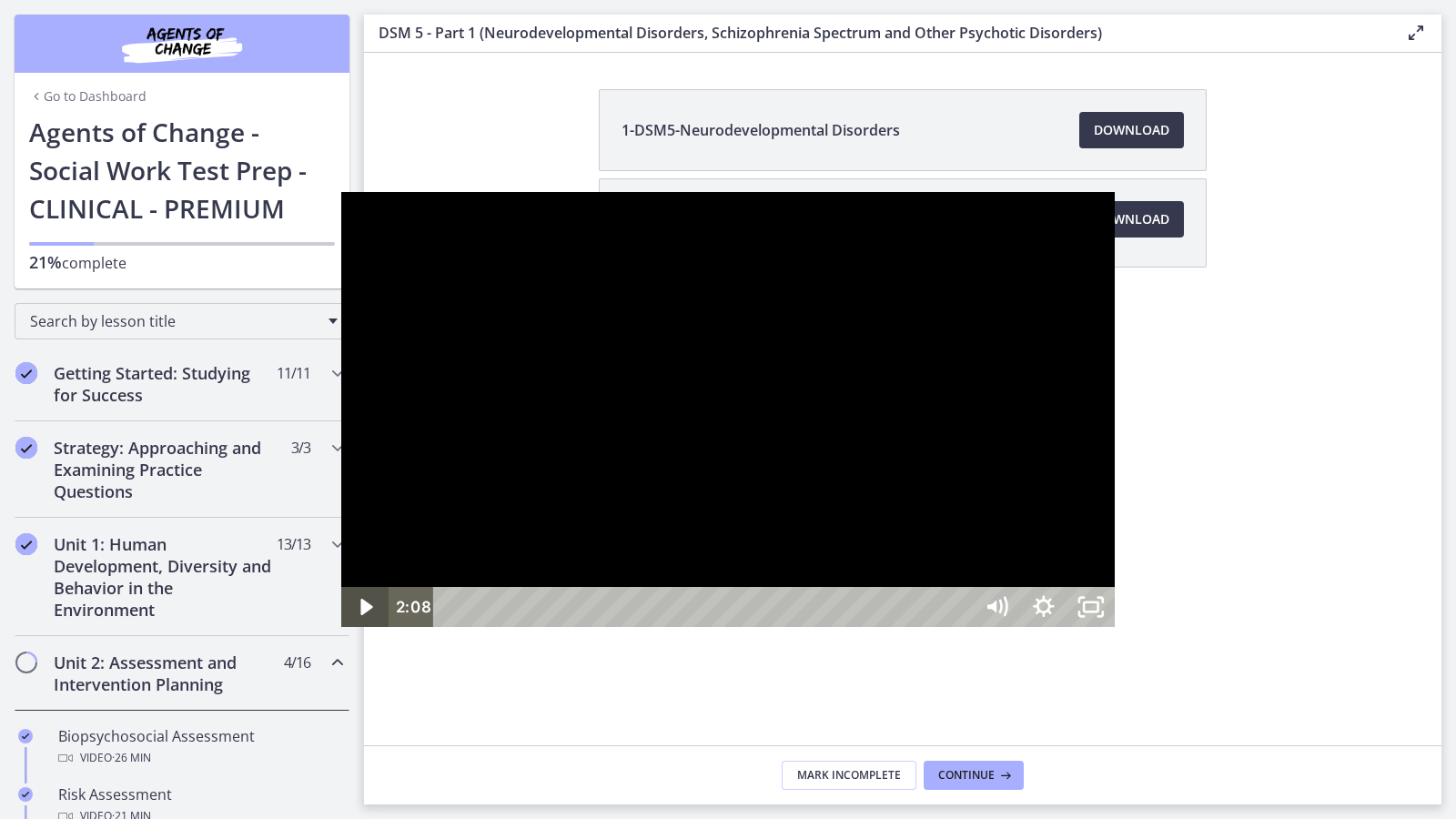 click 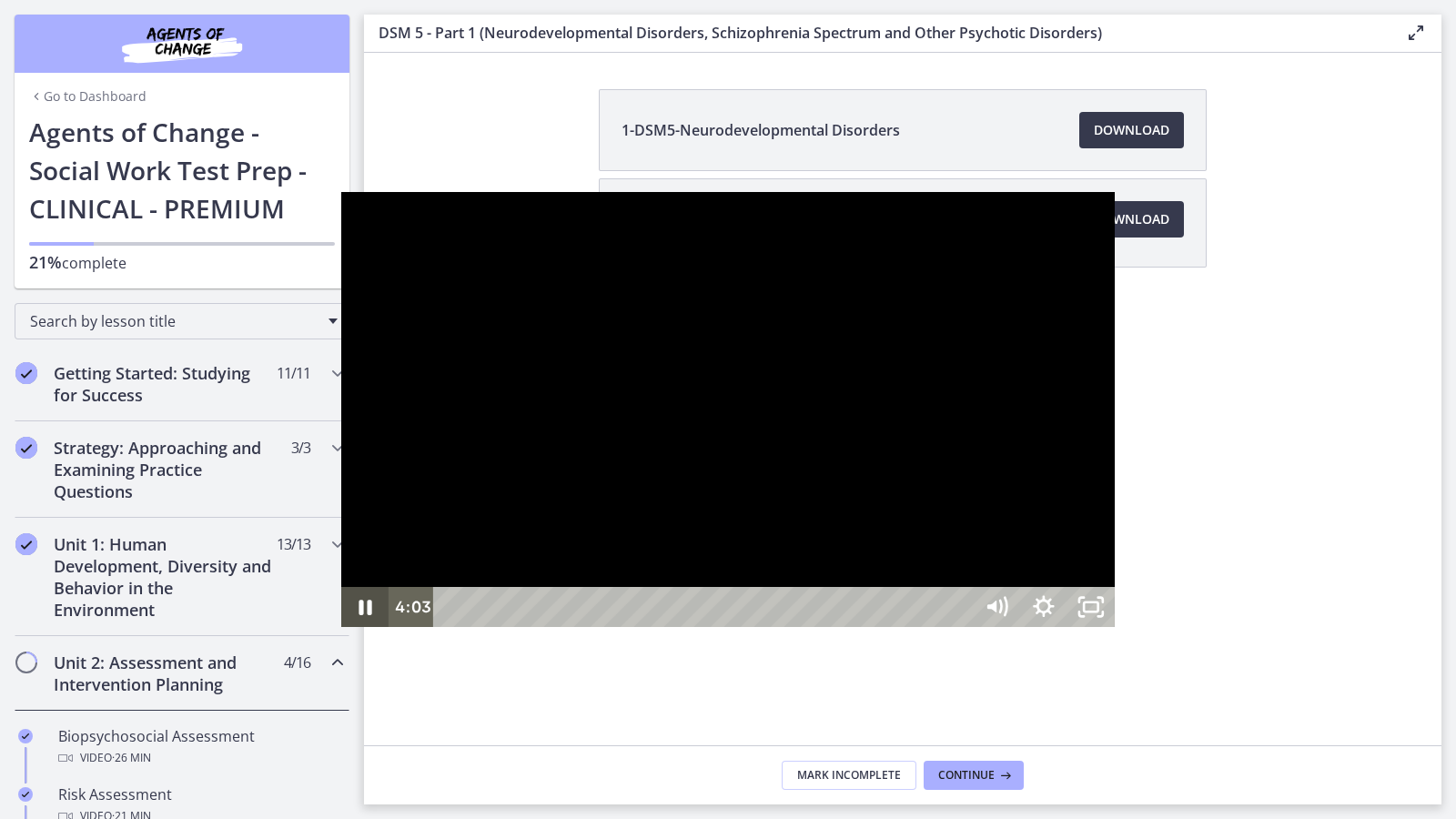 click 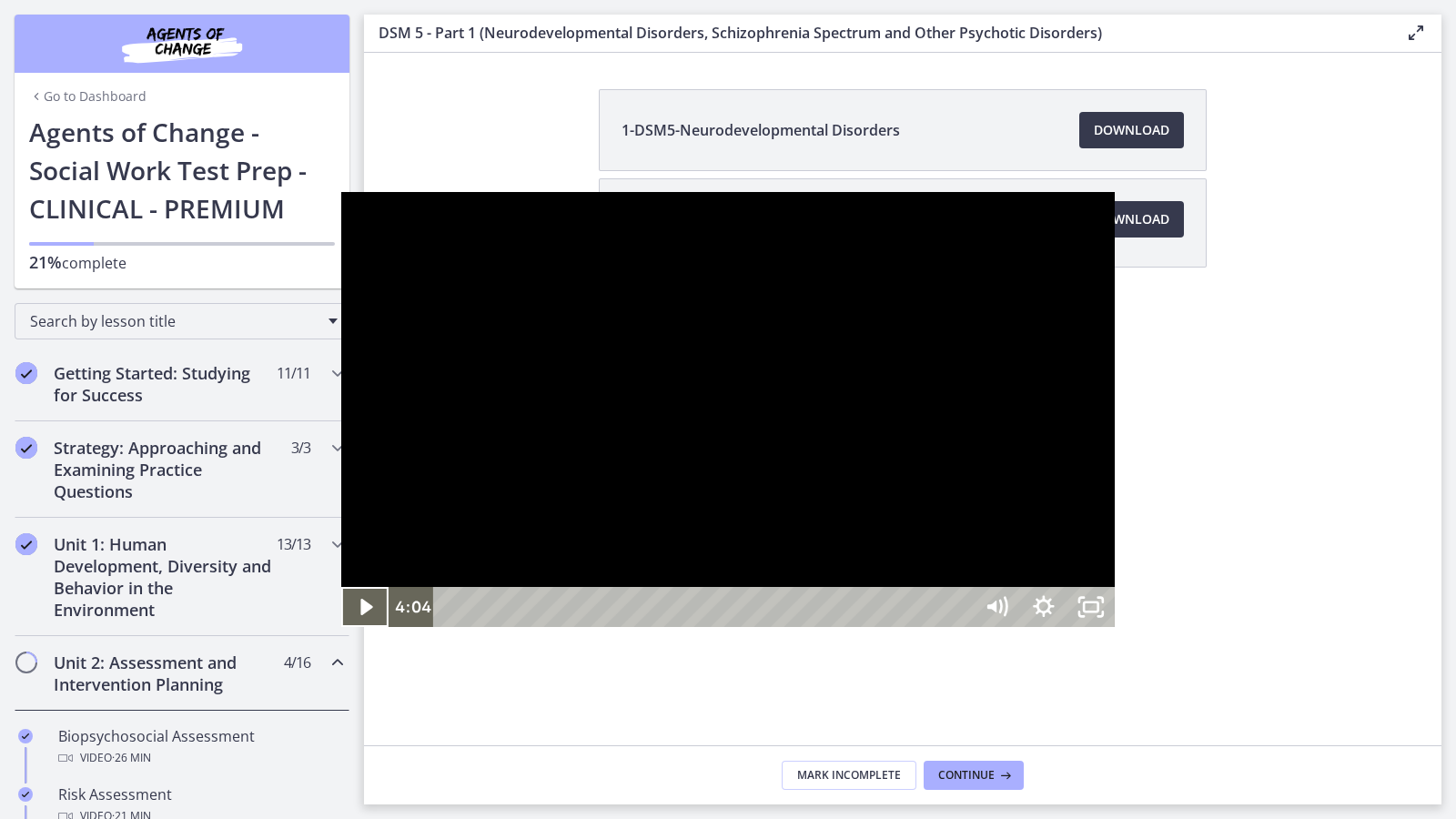 click at bounding box center (728, 410) 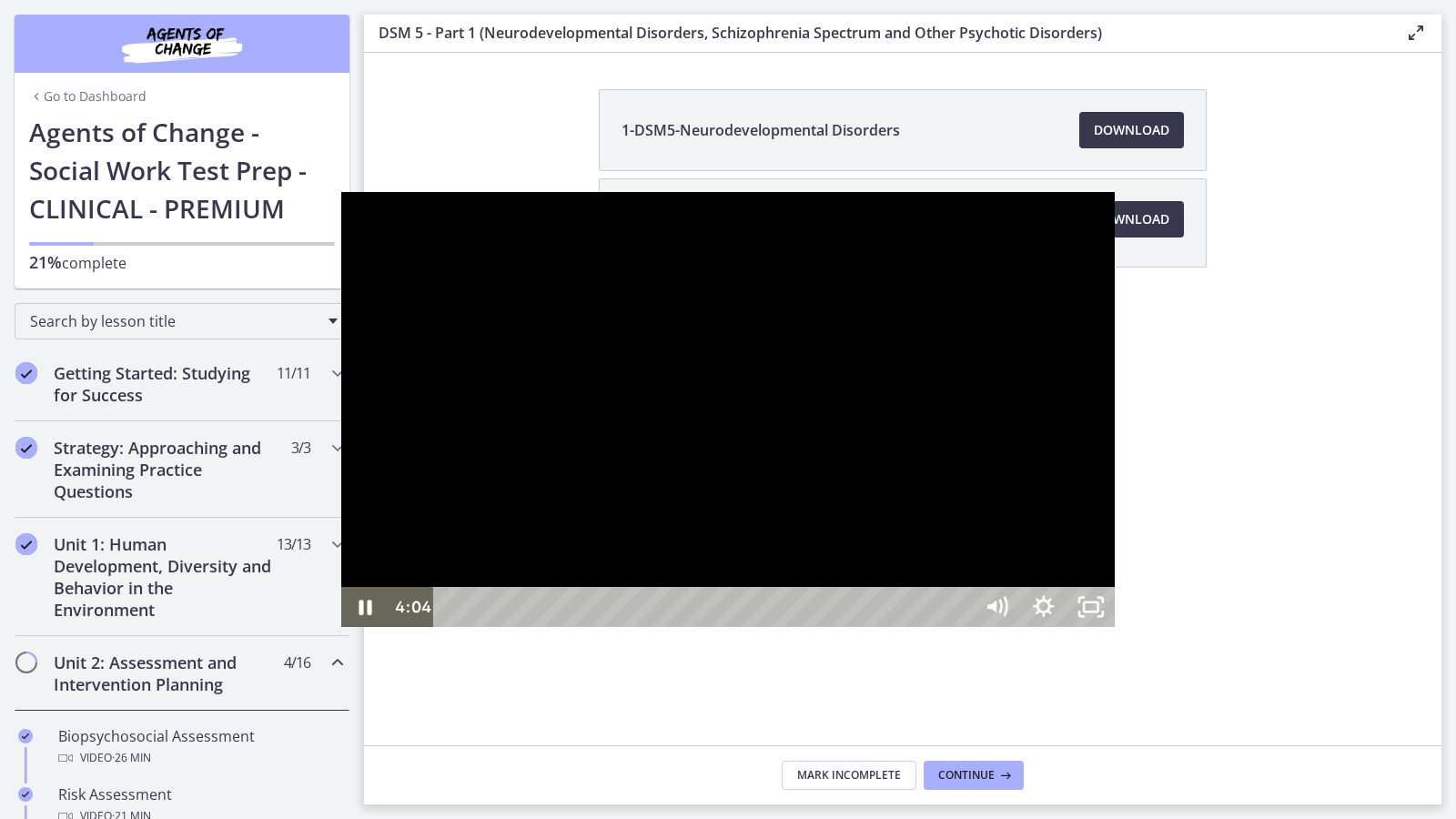 click at bounding box center [728, 410] 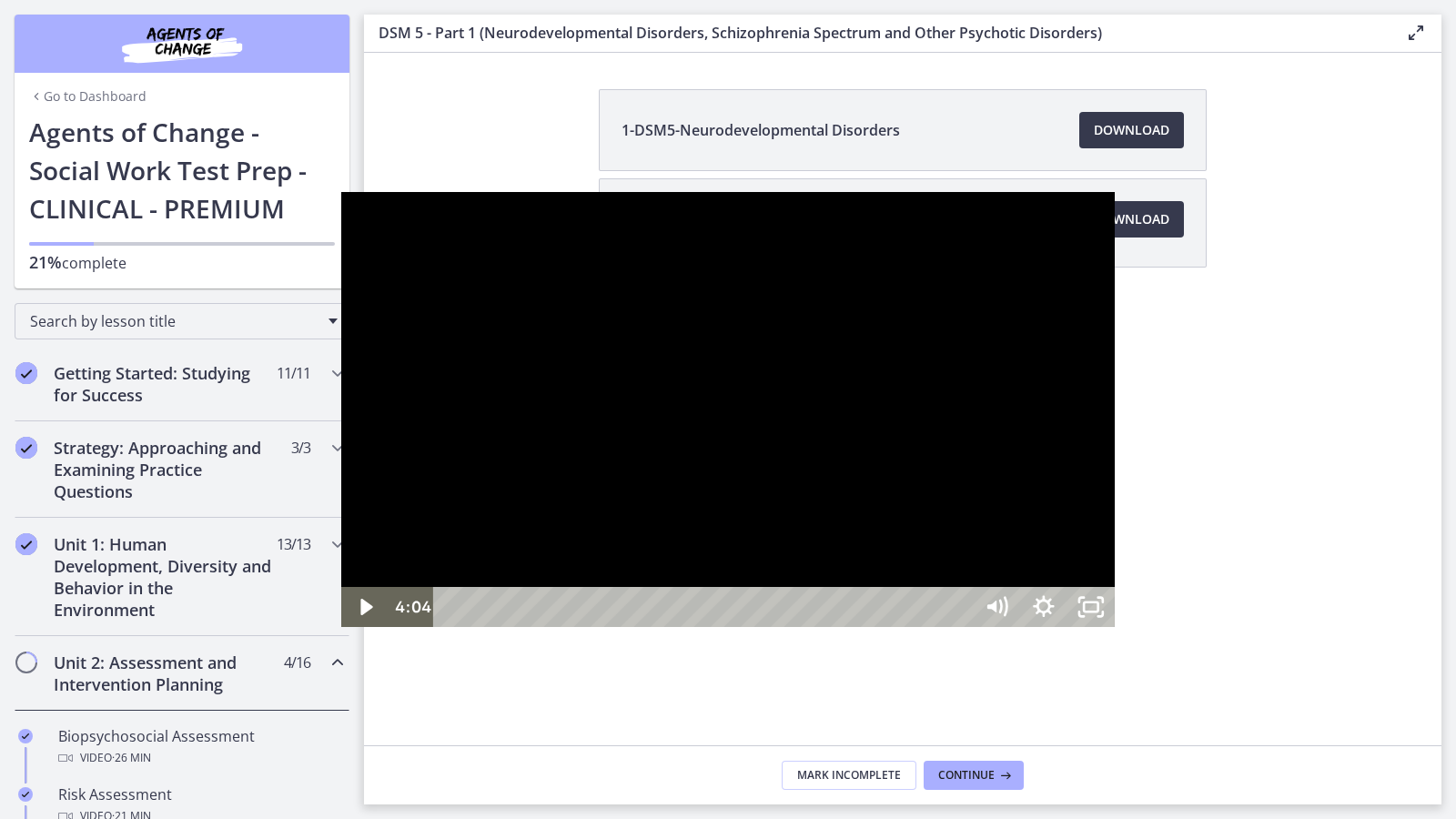 click at bounding box center (728, 410) 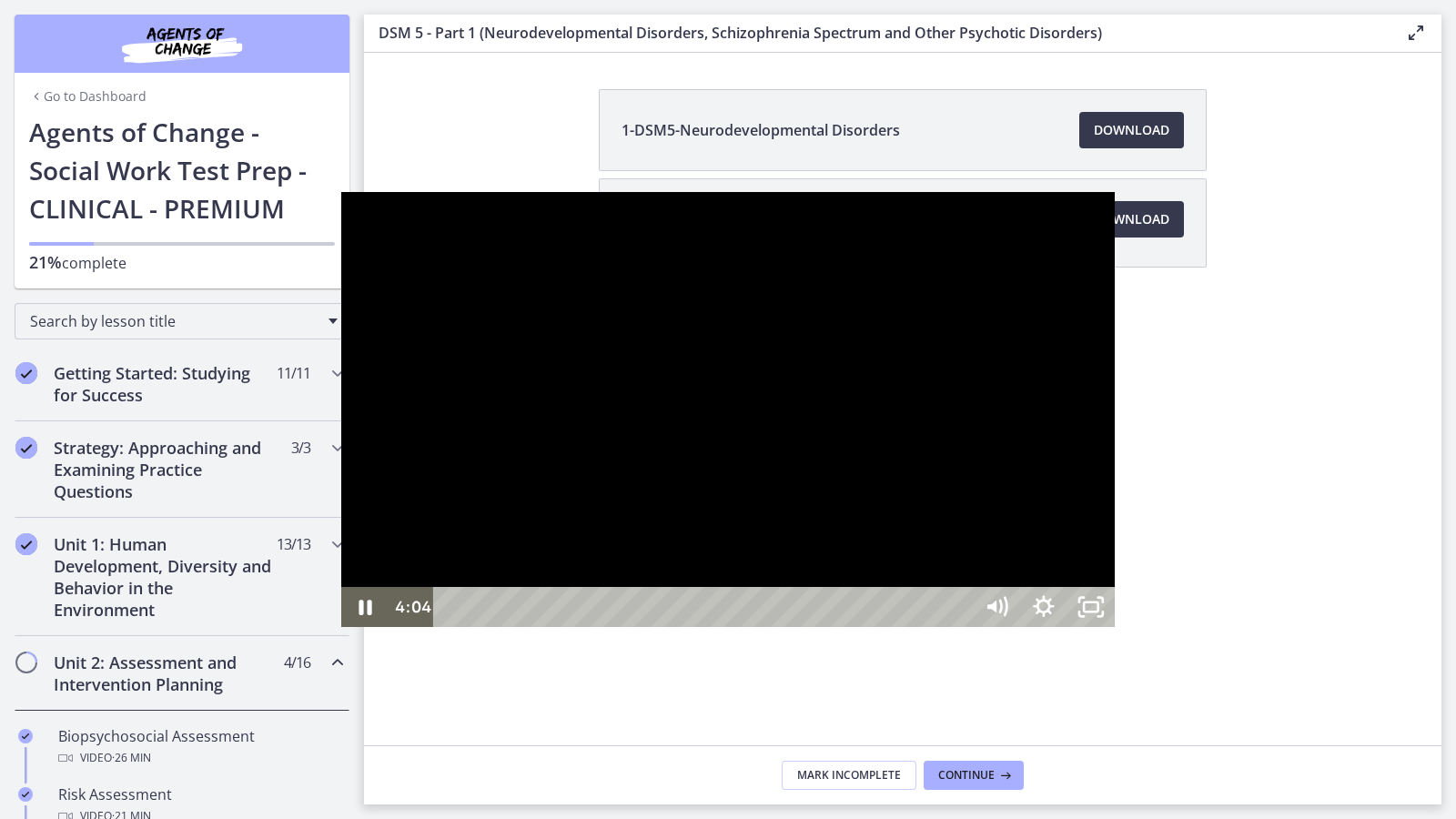 click at bounding box center [728, 410] 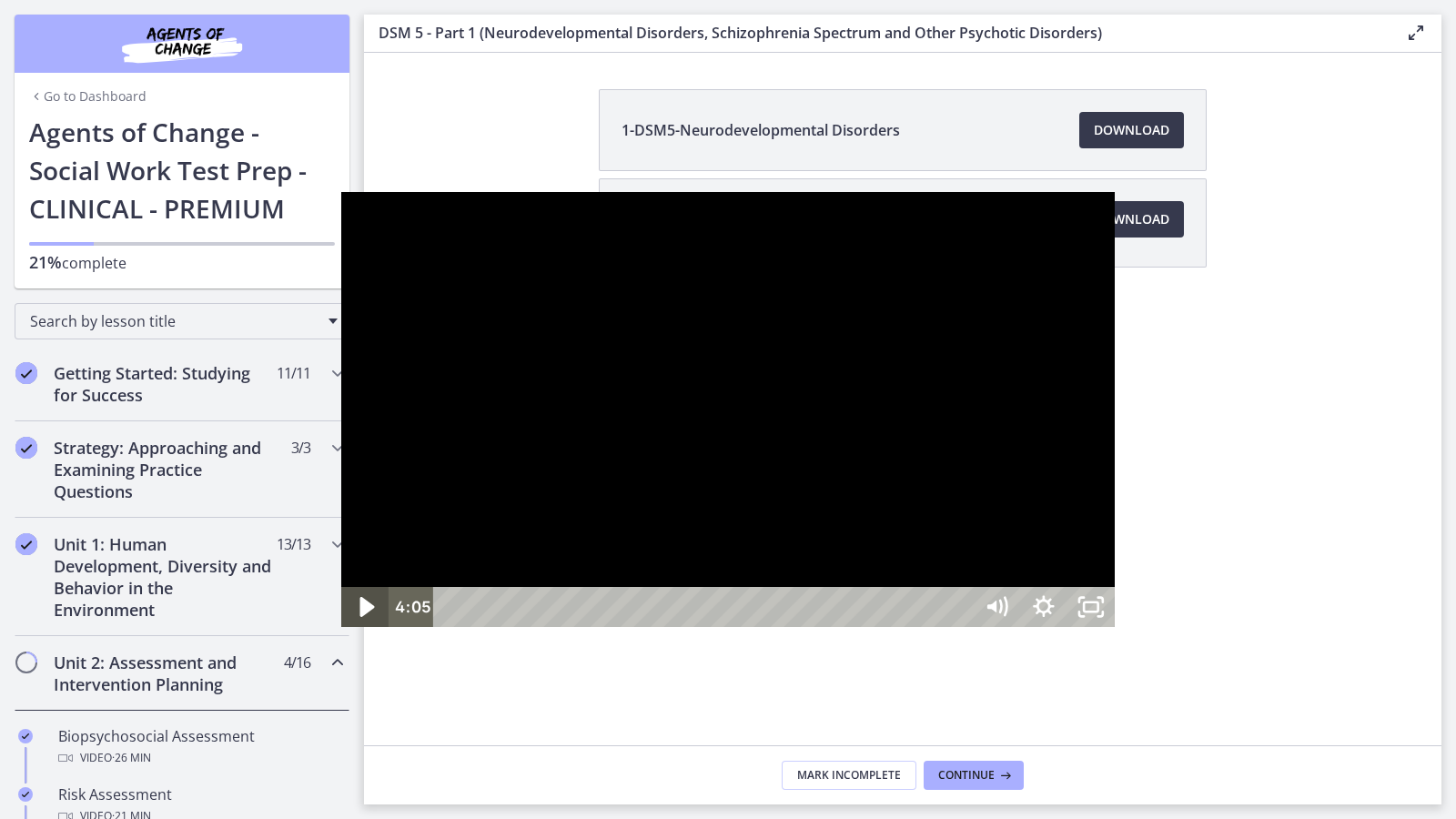 click 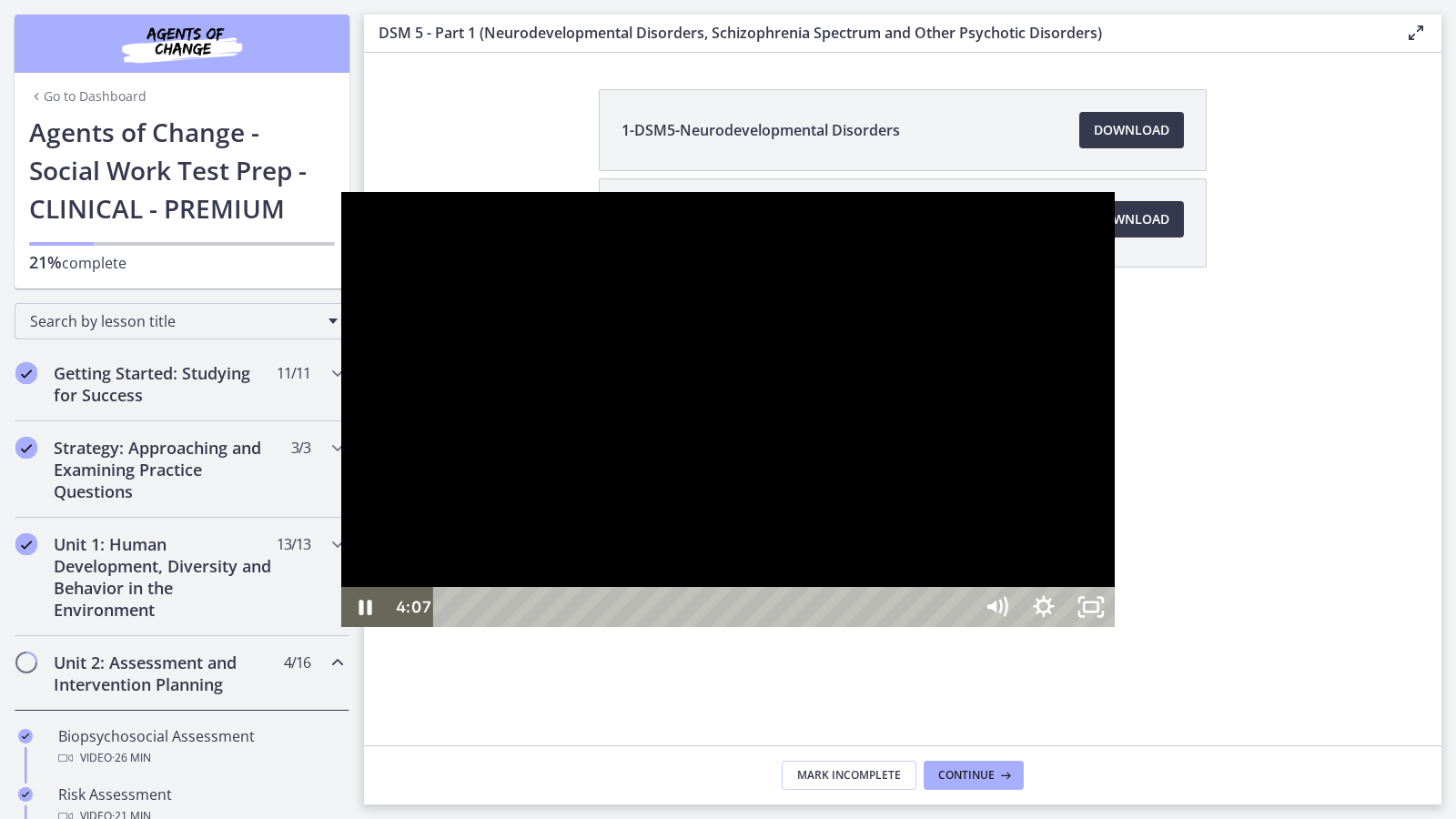 click at bounding box center [728, 410] 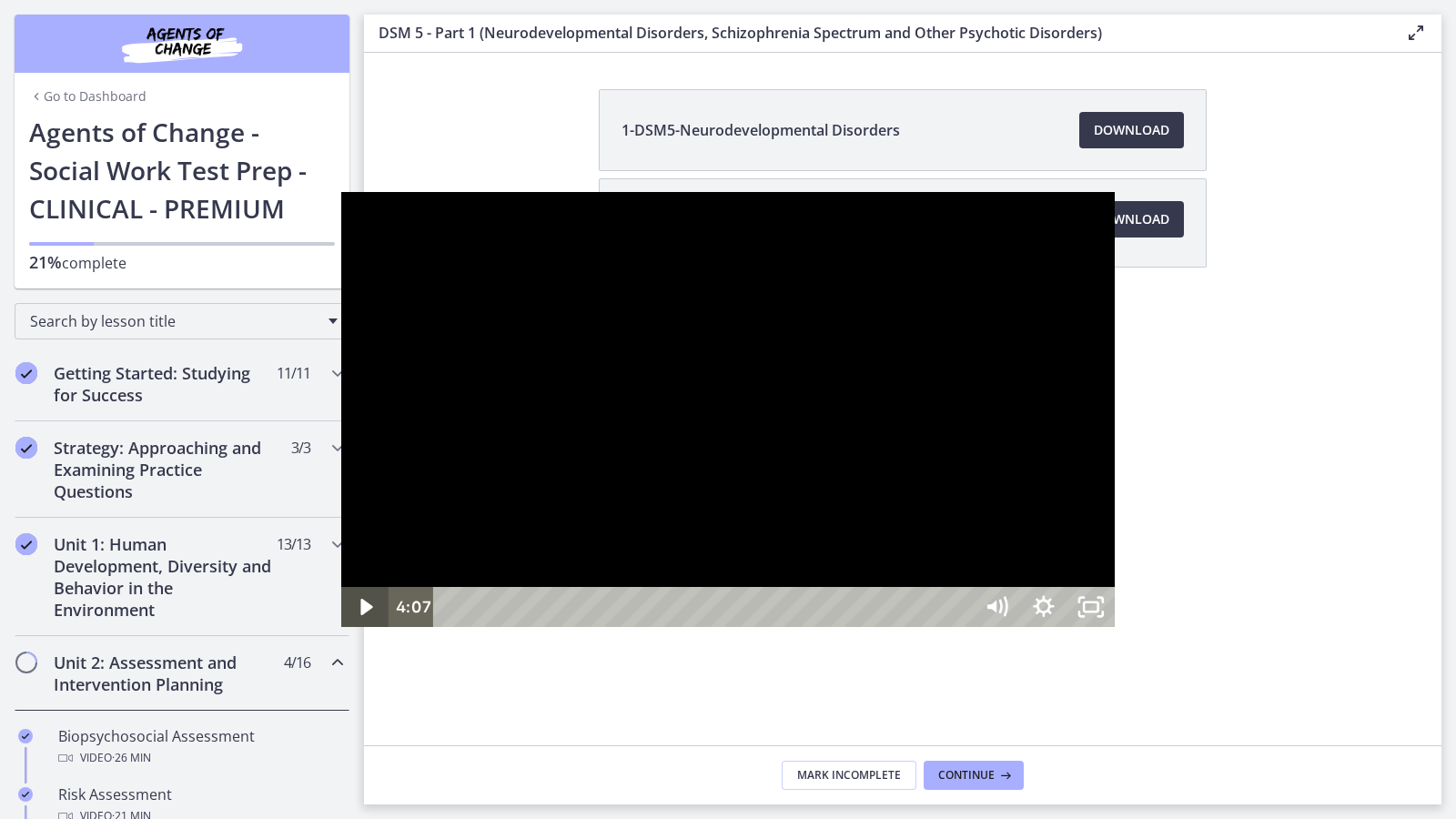 click 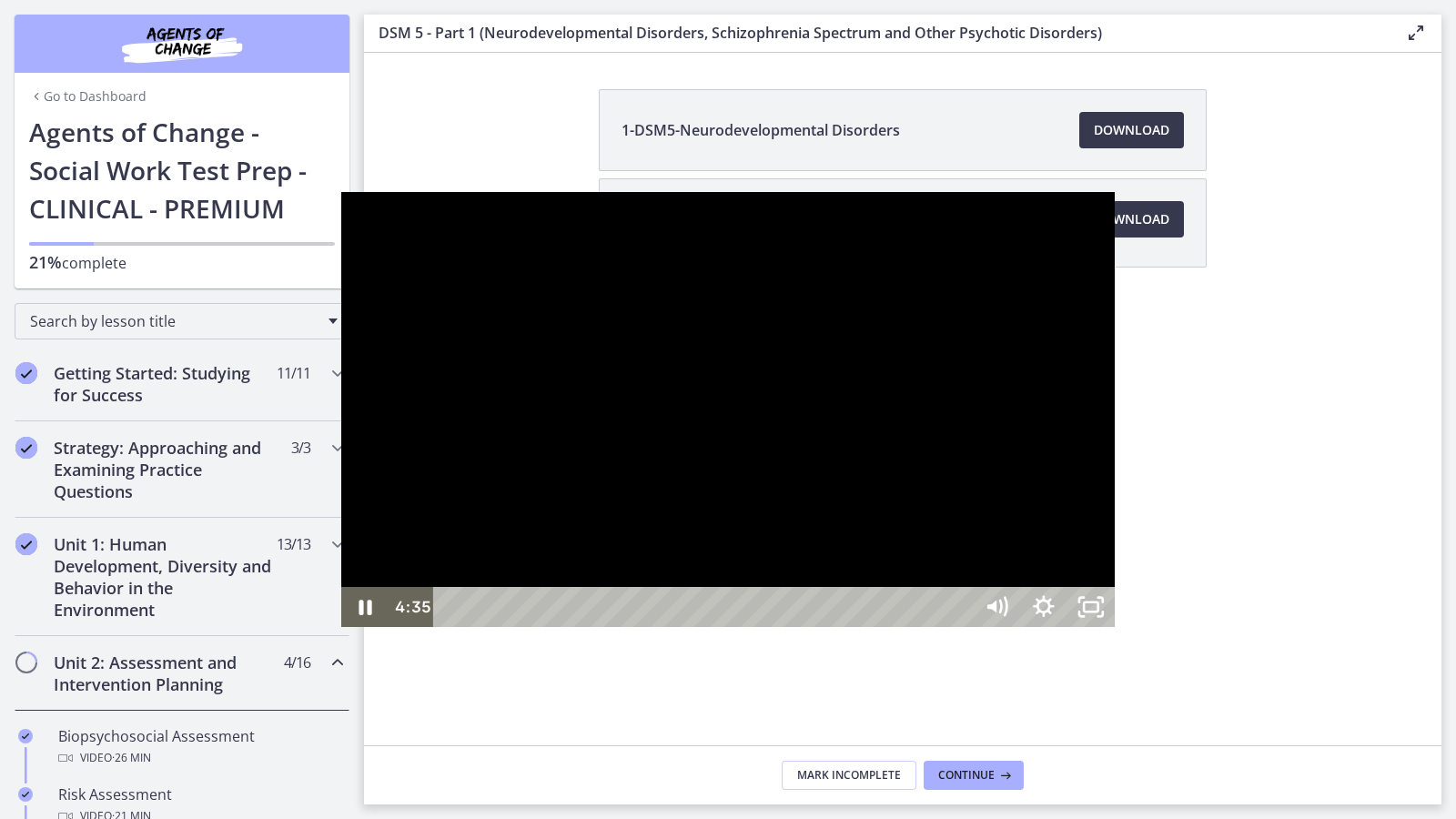 click at bounding box center [728, 410] 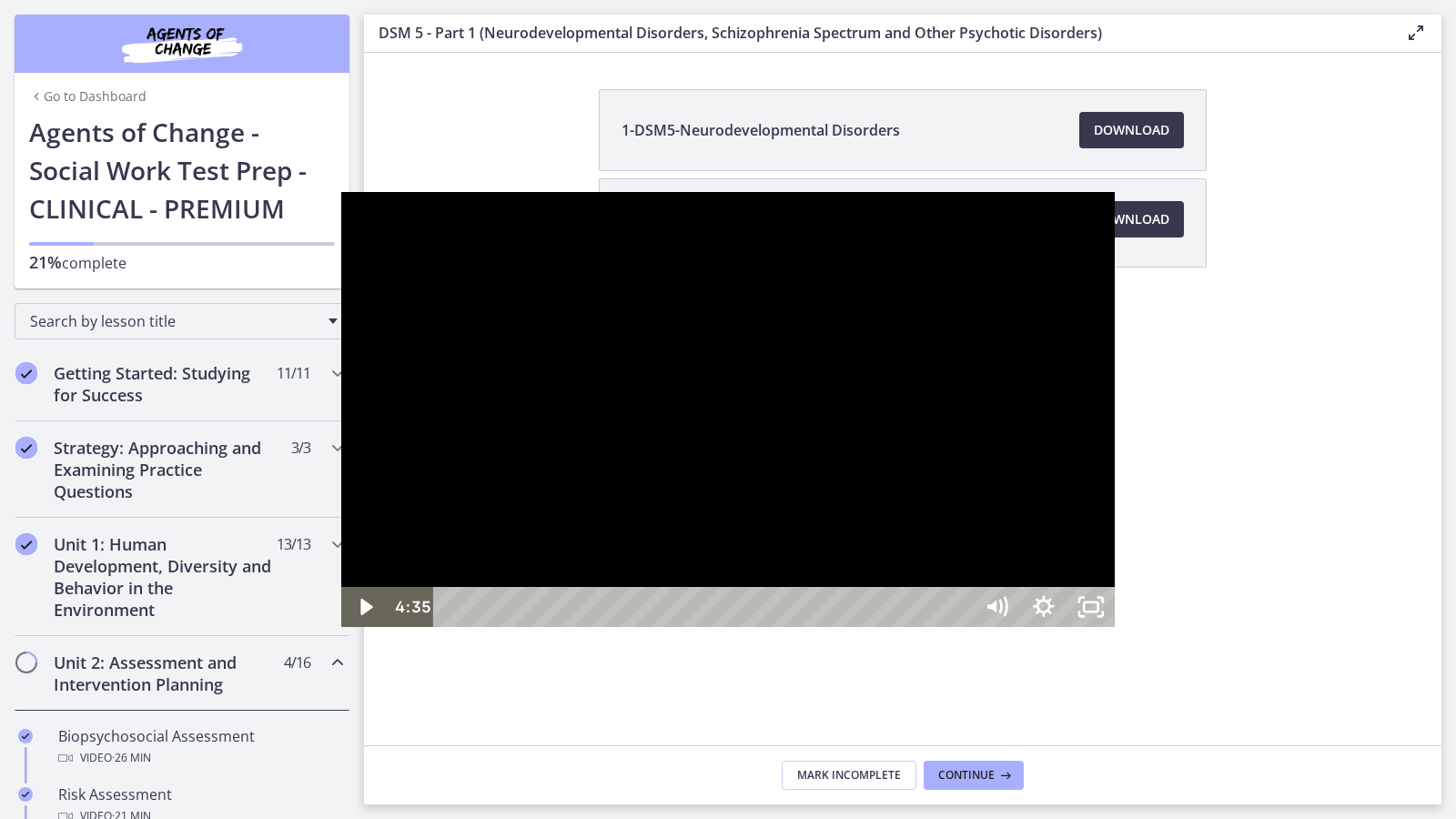 click at bounding box center [728, 410] 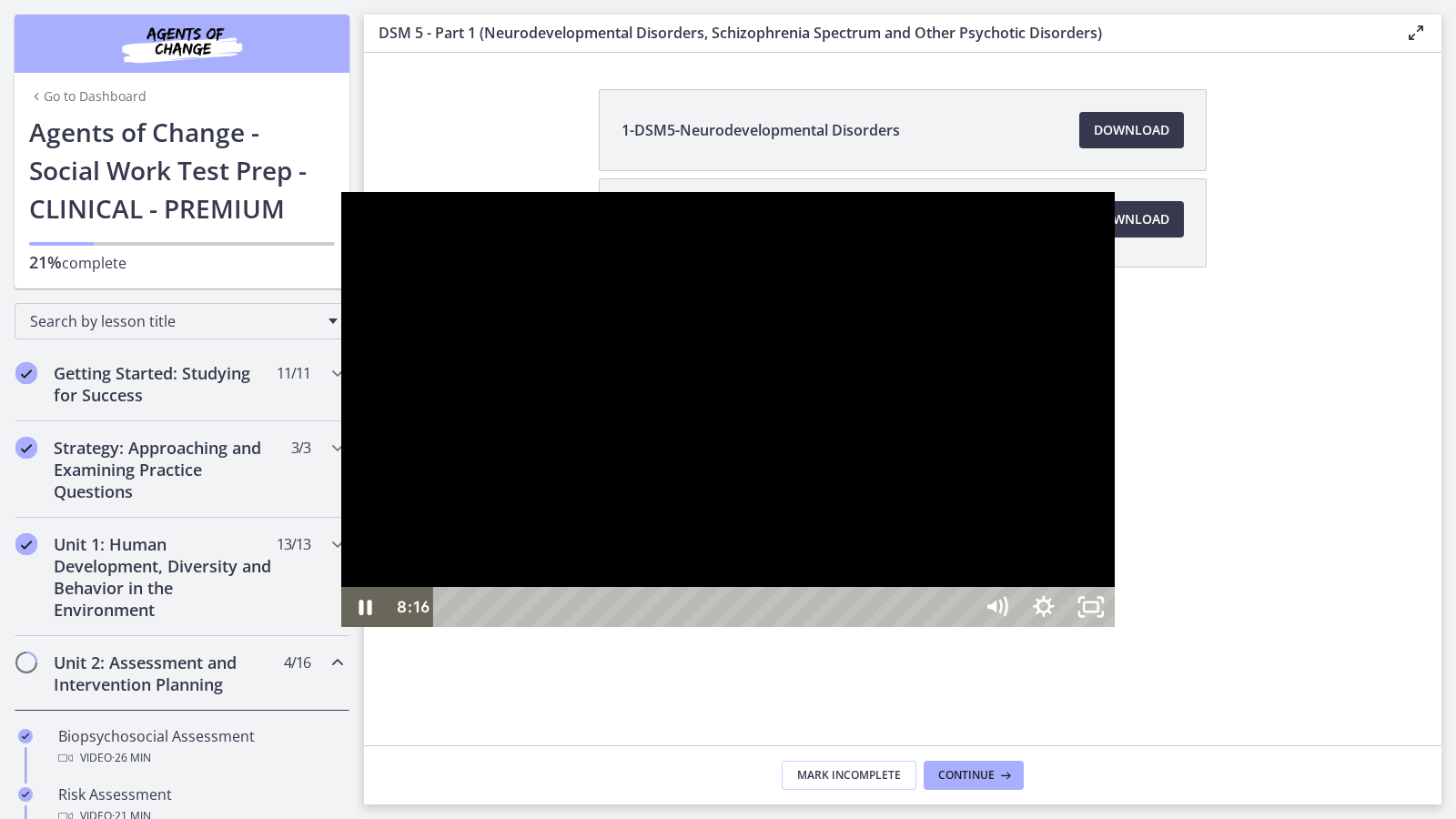 click at bounding box center [728, 410] 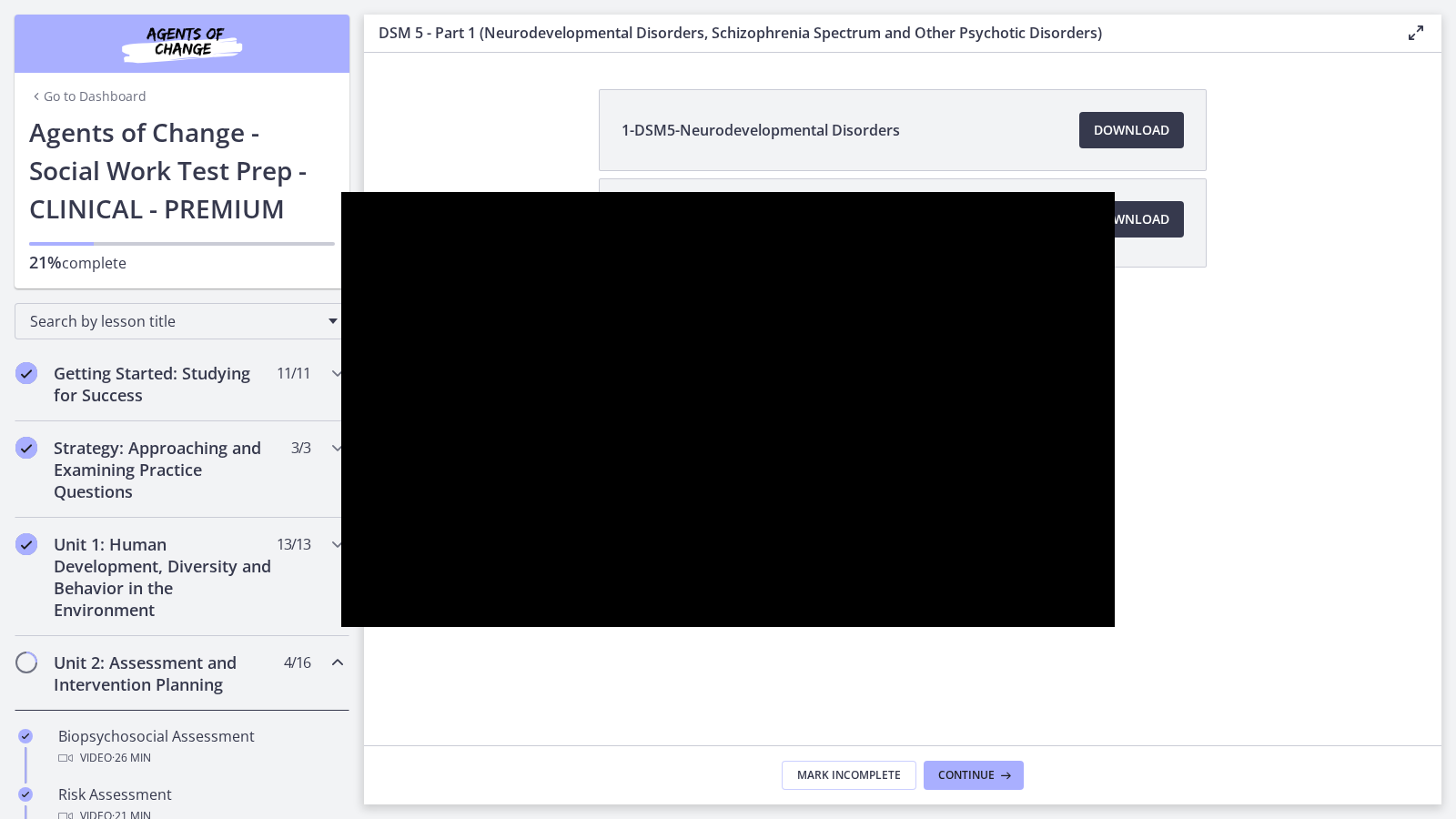 click at bounding box center [728, 410] 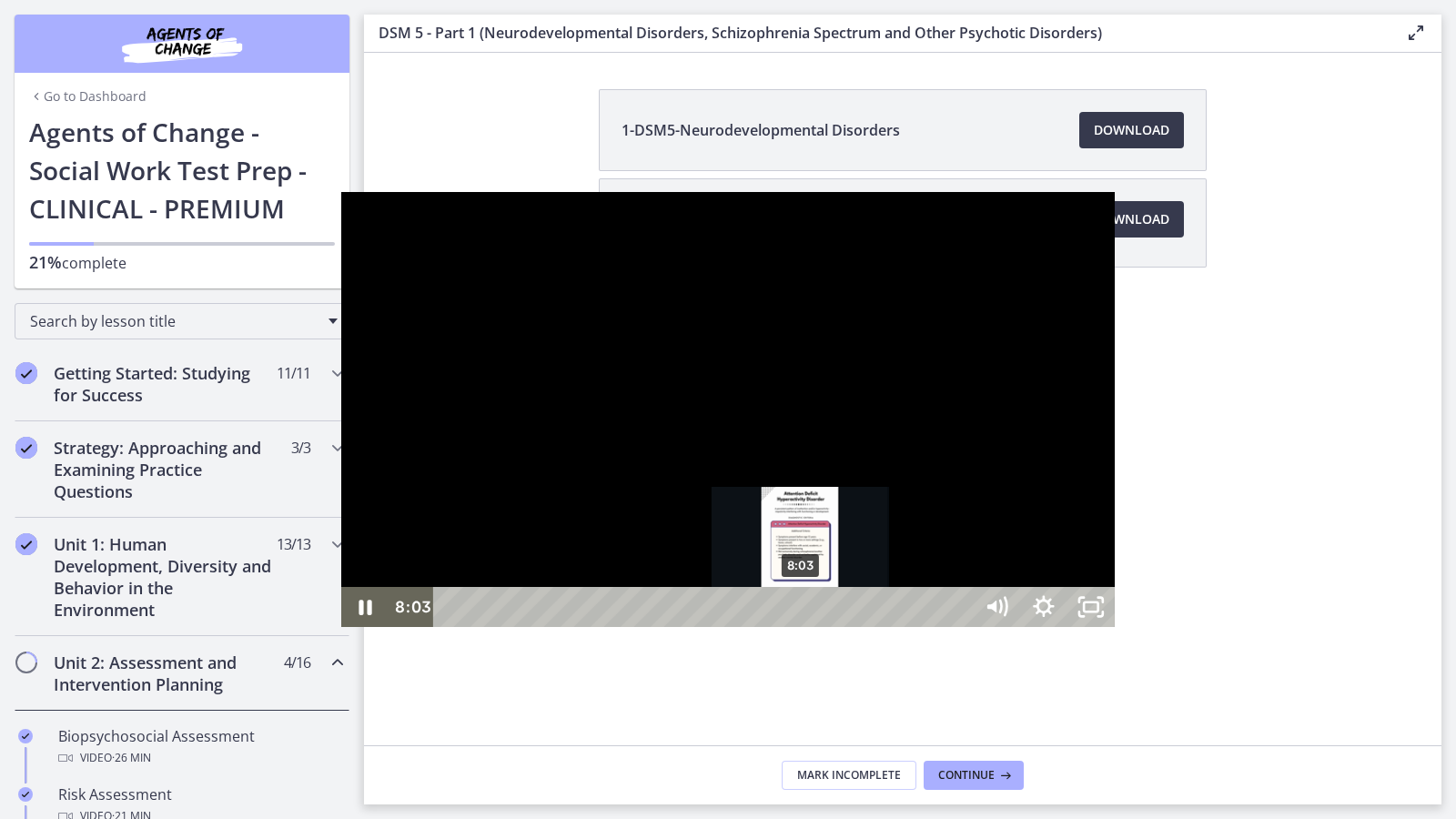drag, startPoint x: 480, startPoint y: 798, endPoint x: 460, endPoint y: 799, distance: 20.024984 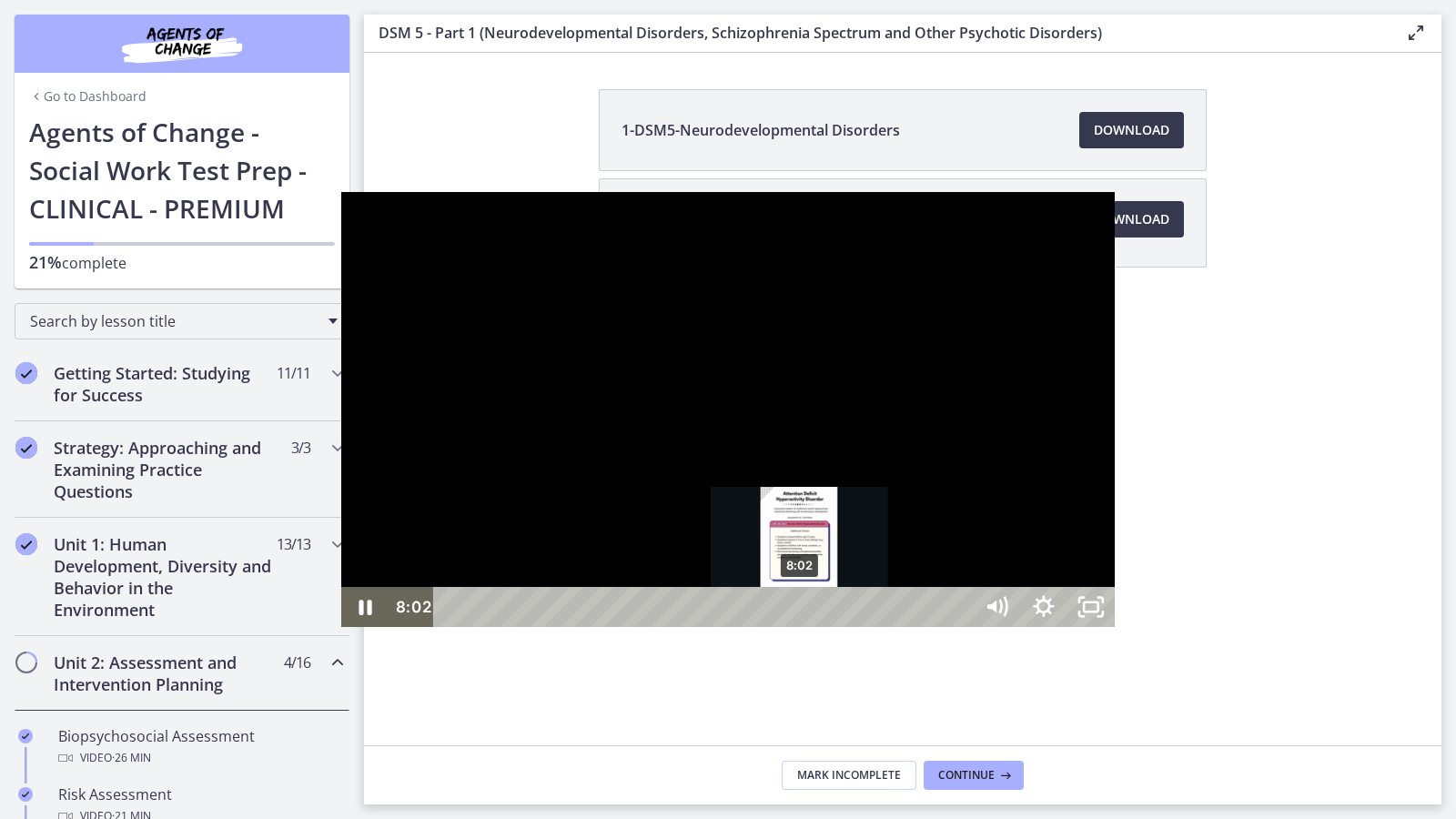 drag, startPoint x: 460, startPoint y: 799, endPoint x: 451, endPoint y: 796, distance: 9.486833 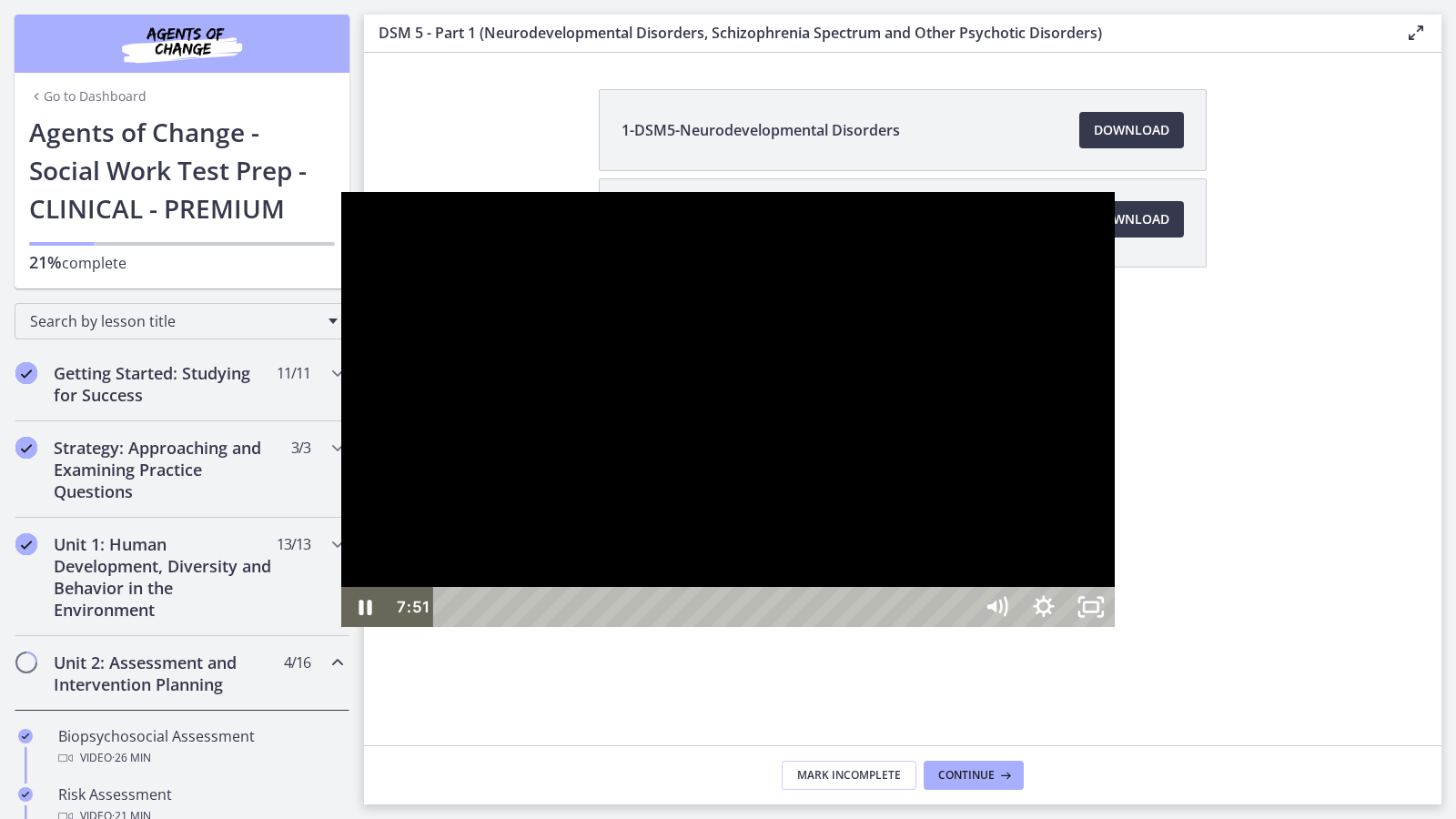 click at bounding box center [728, 410] 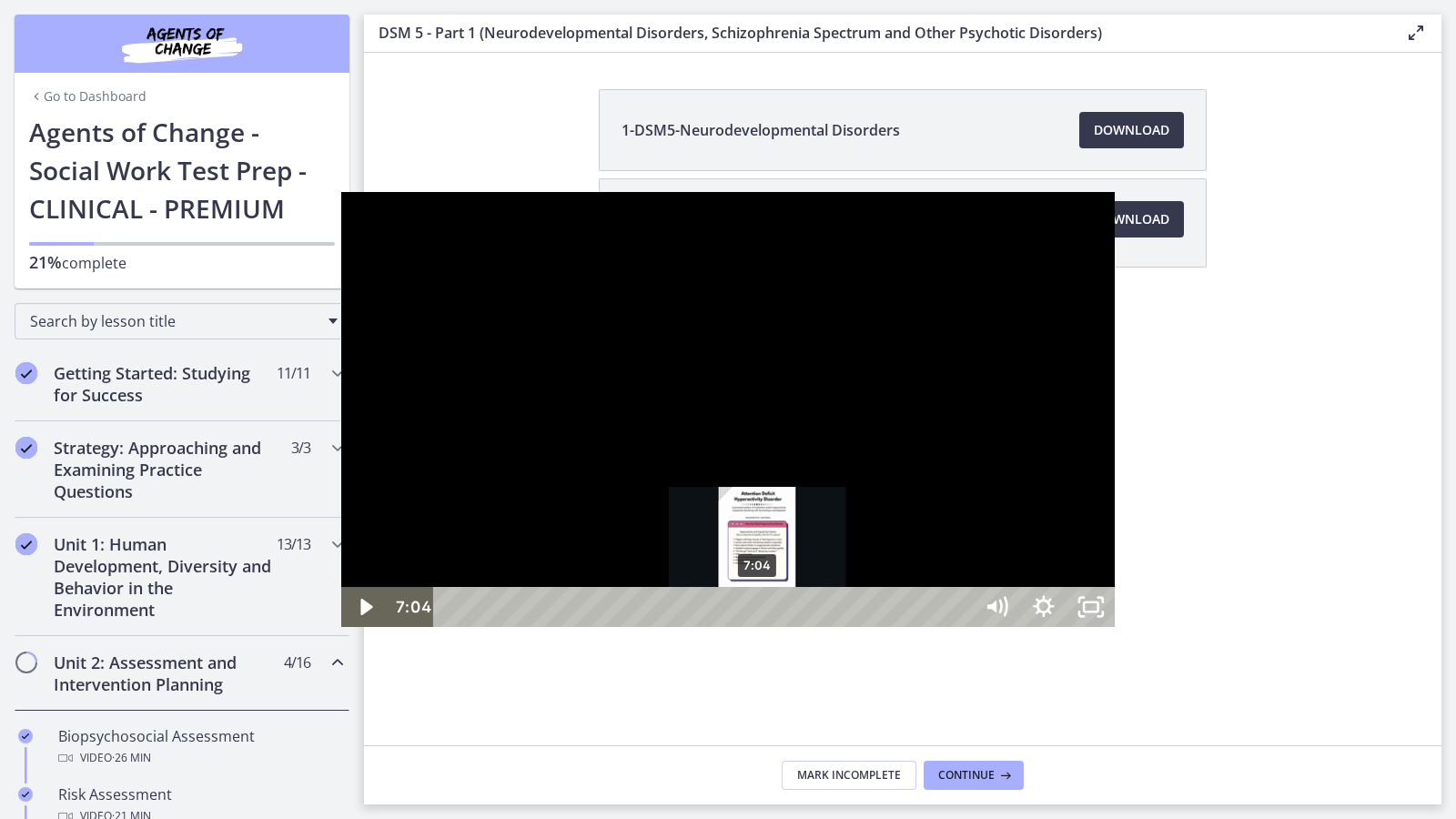 click on "7:04" at bounding box center (705, 607) 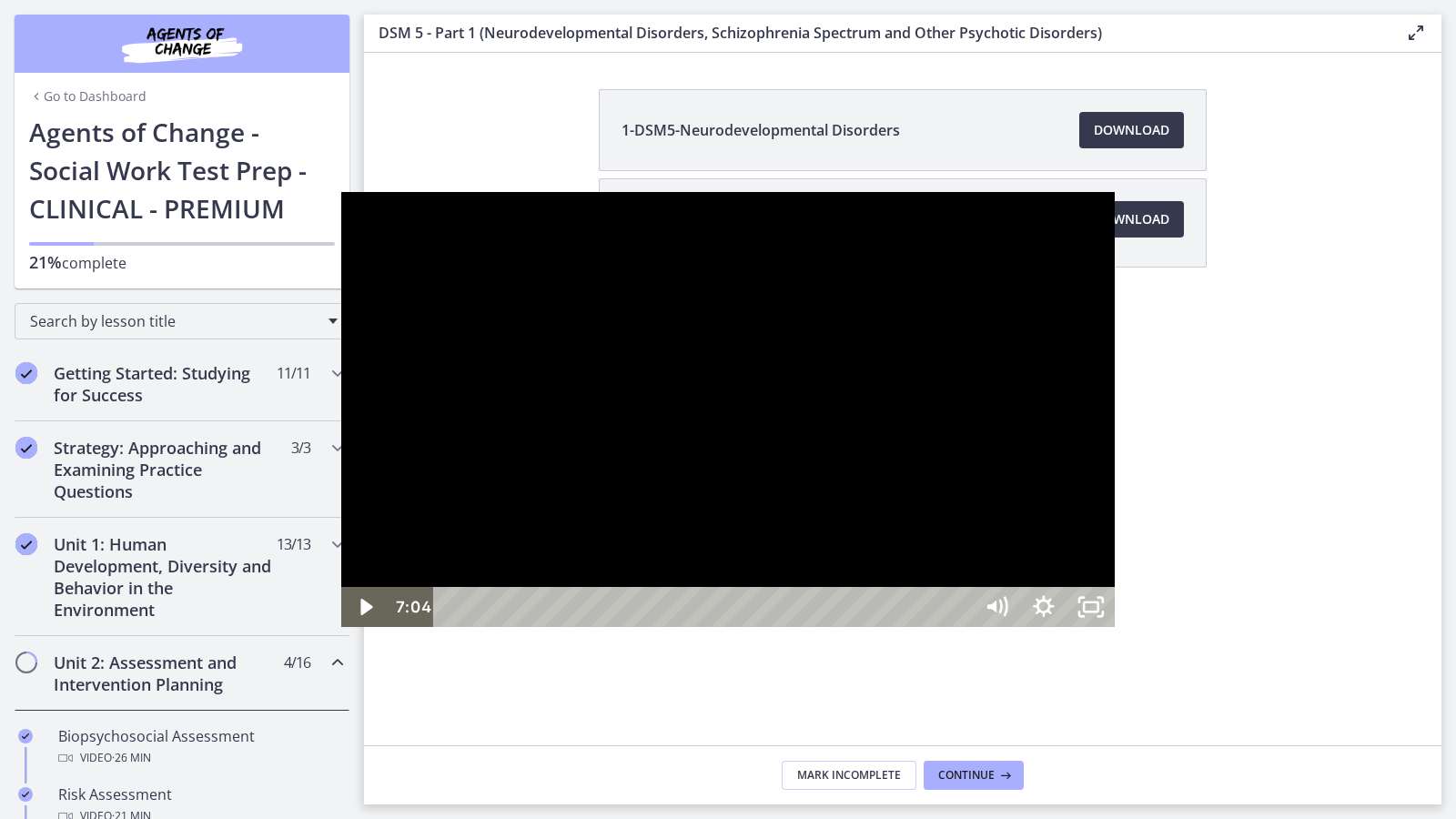 click at bounding box center (728, 410) 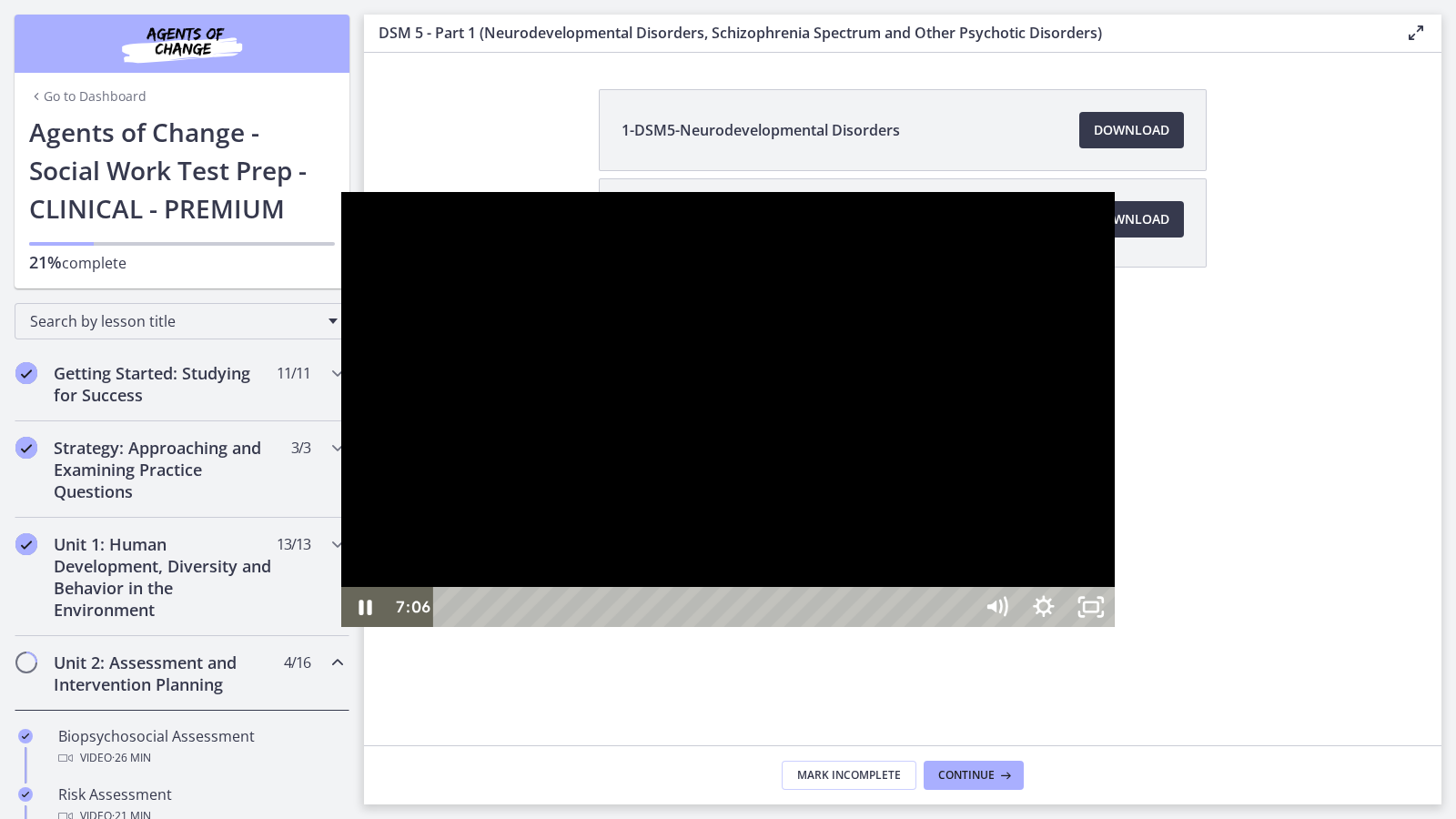 type 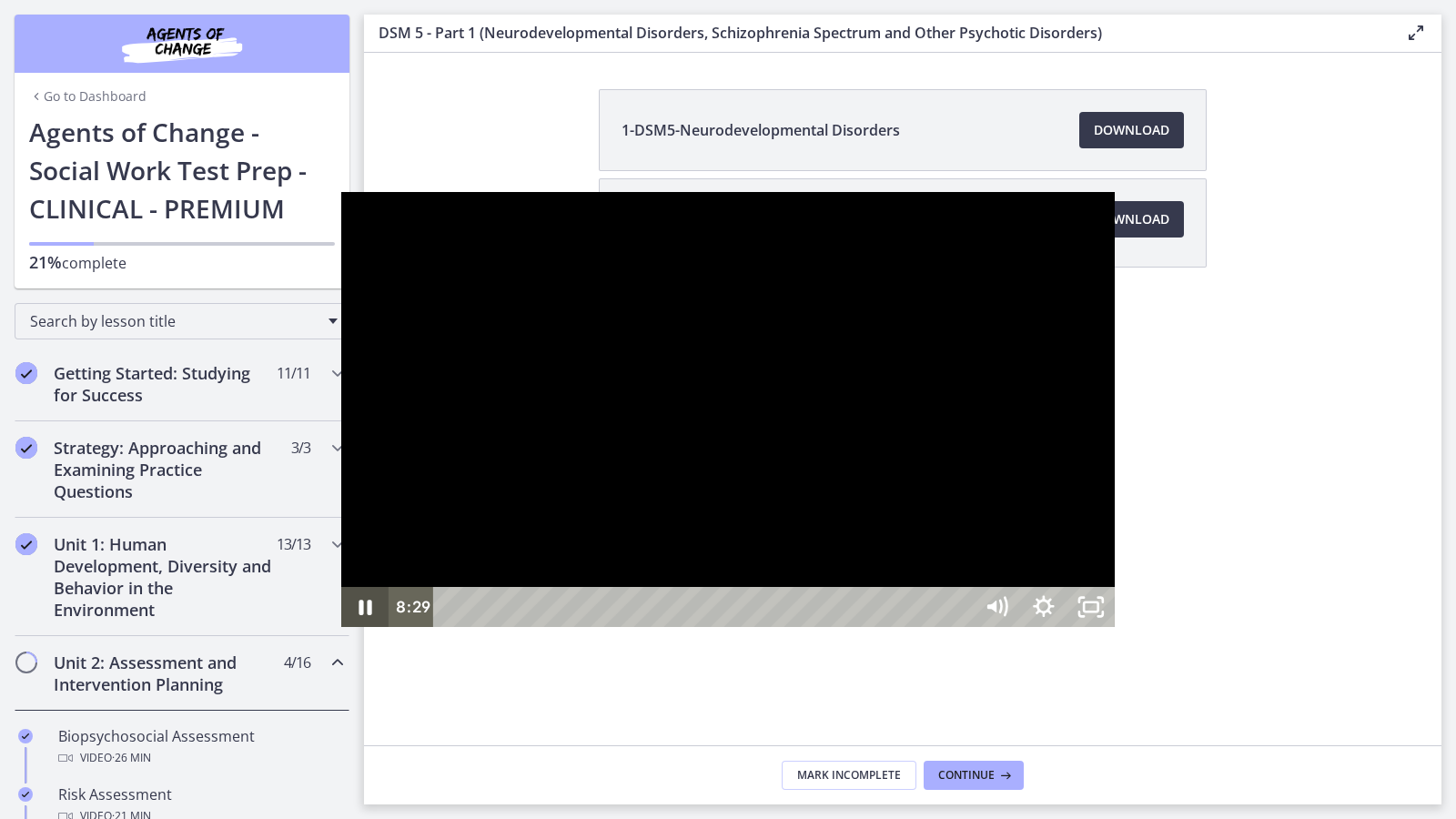 click 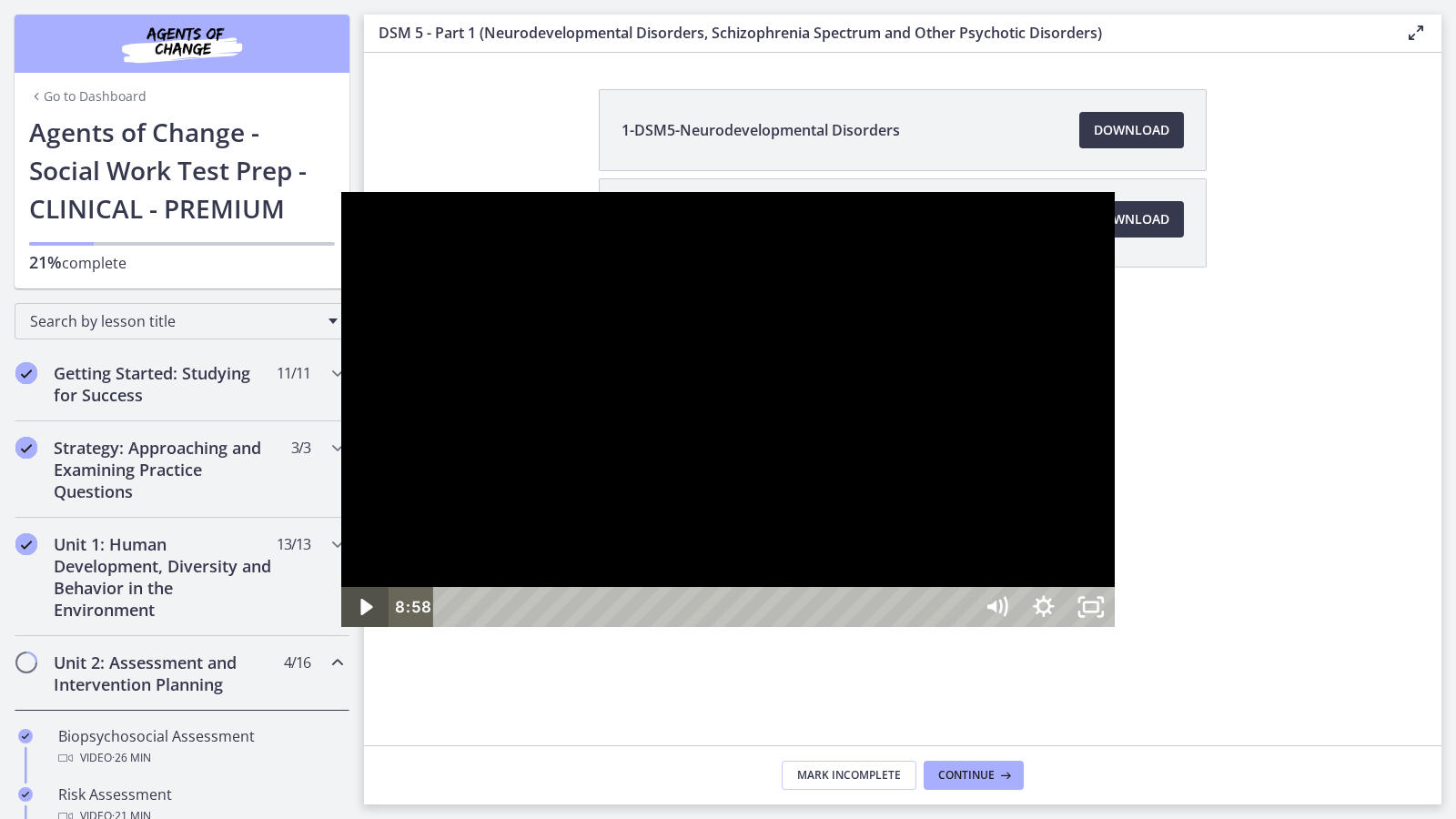 click 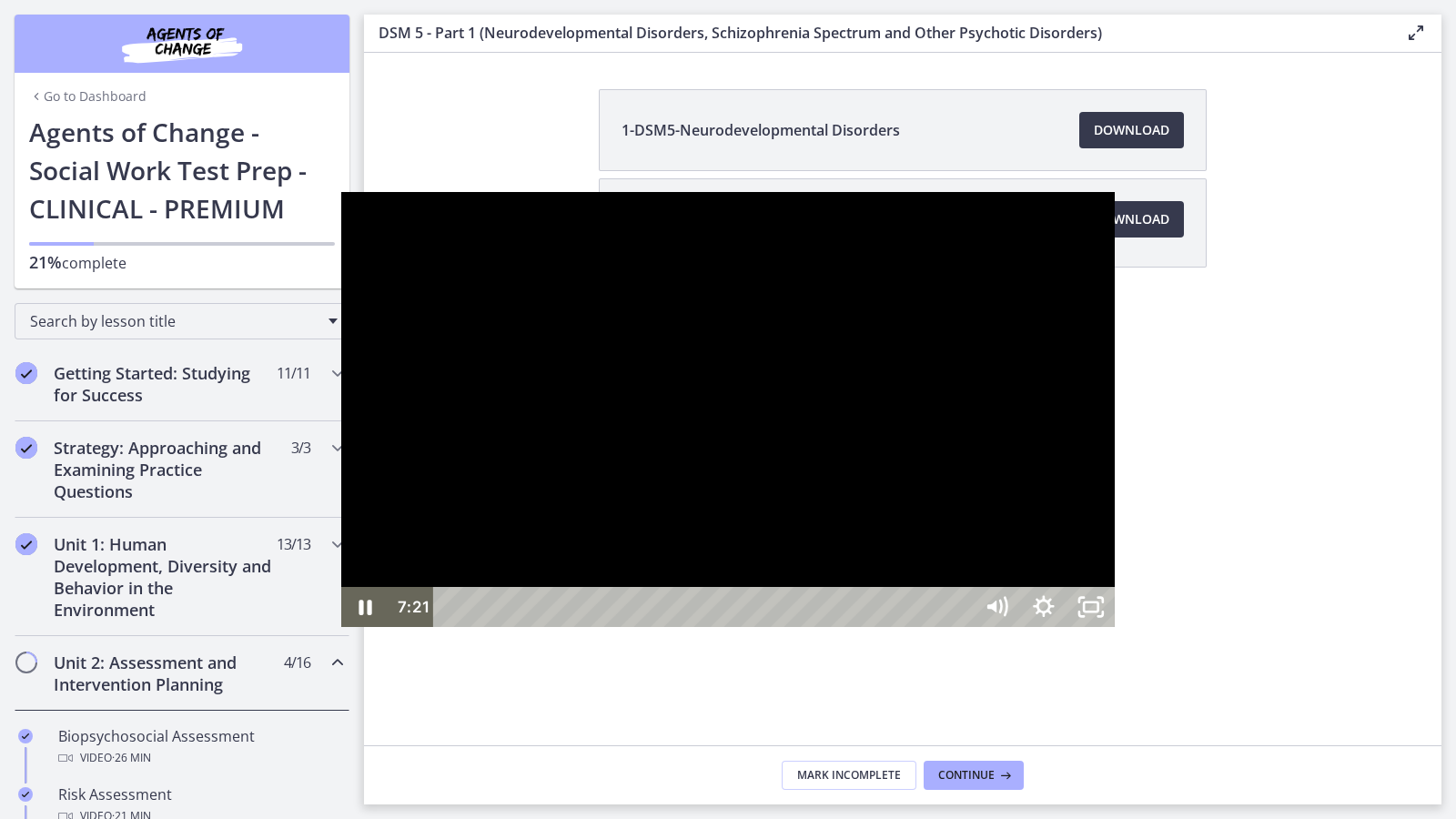 click at bounding box center [728, 410] 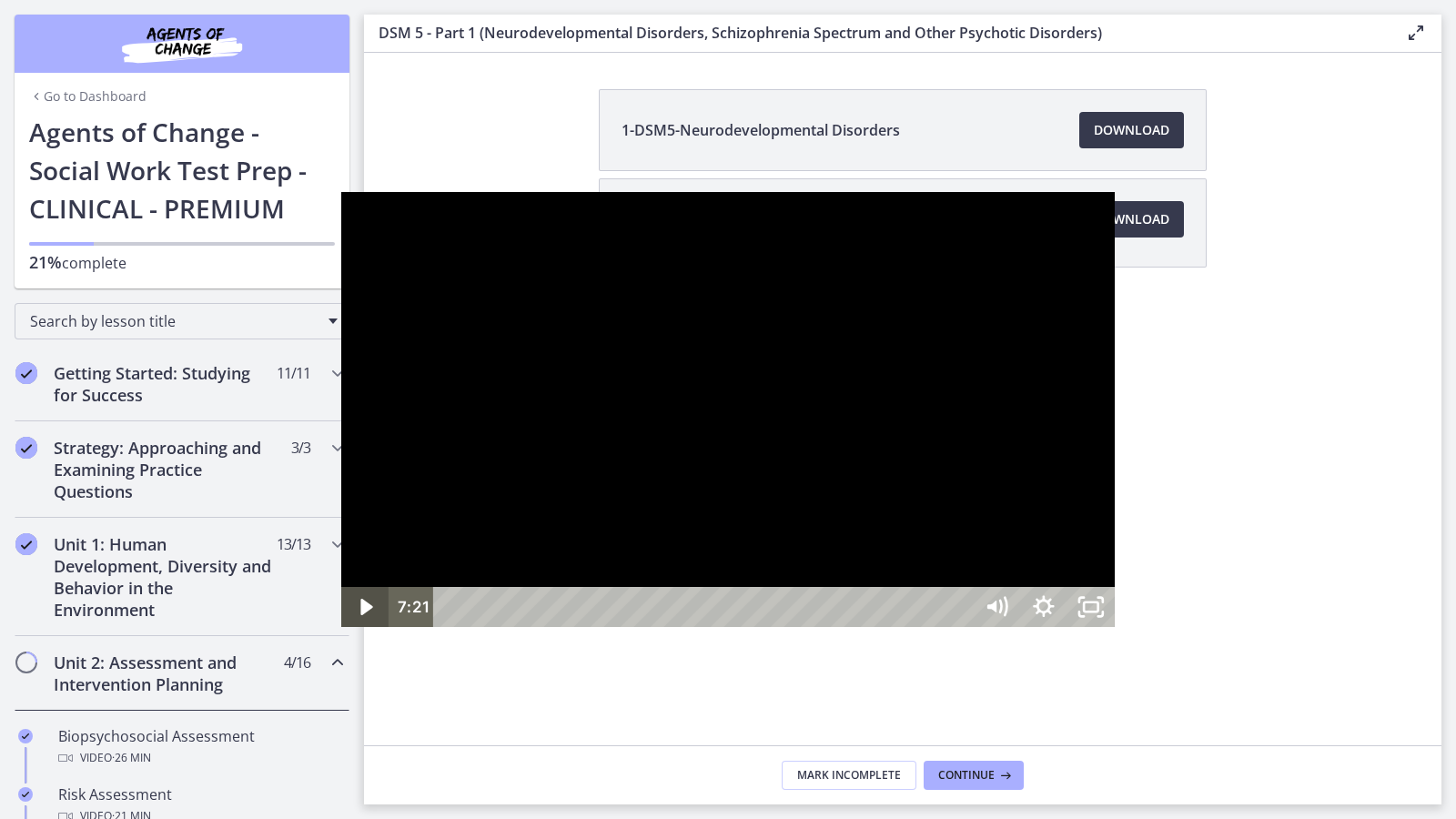 click 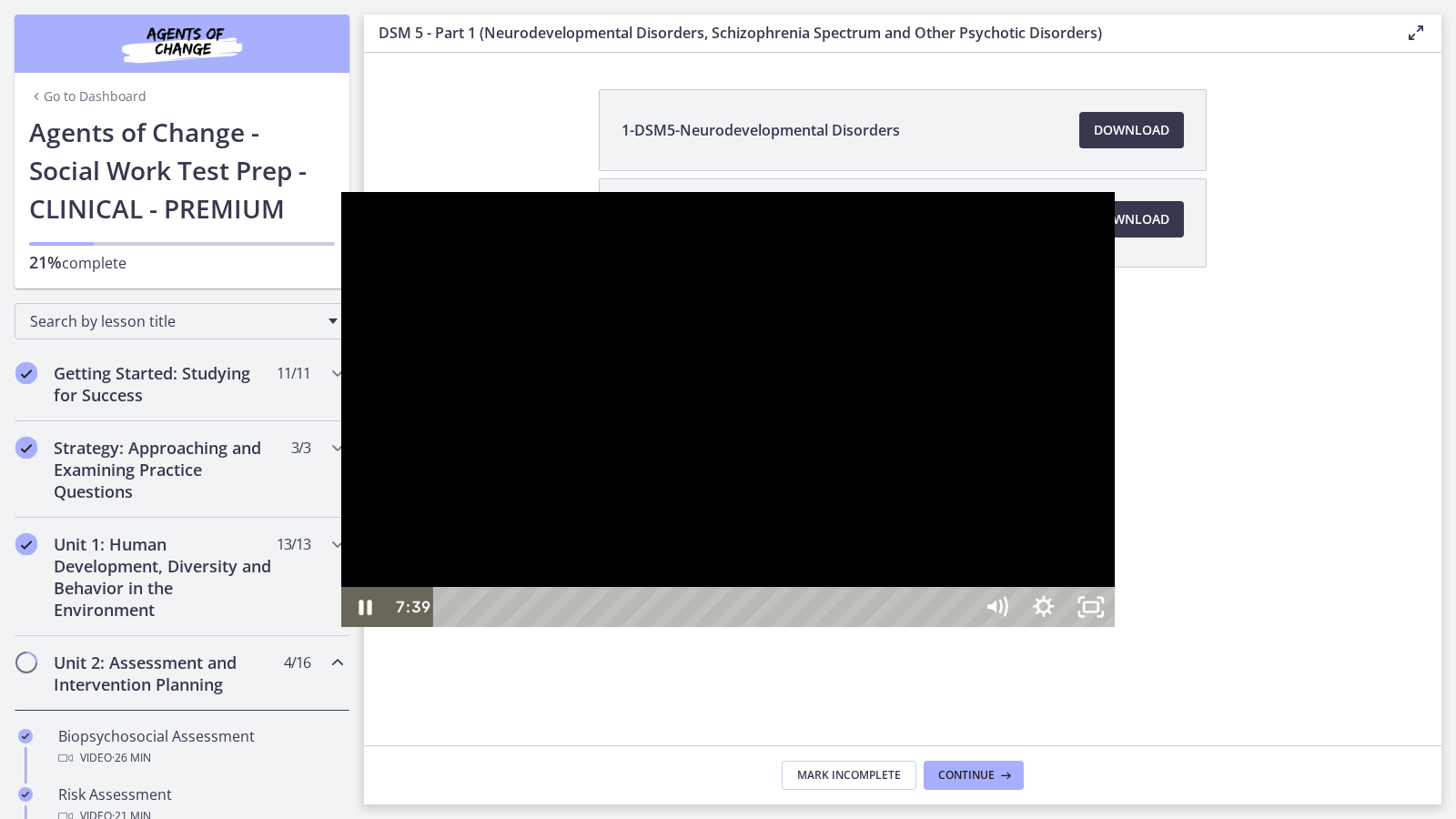 click at bounding box center (728, 410) 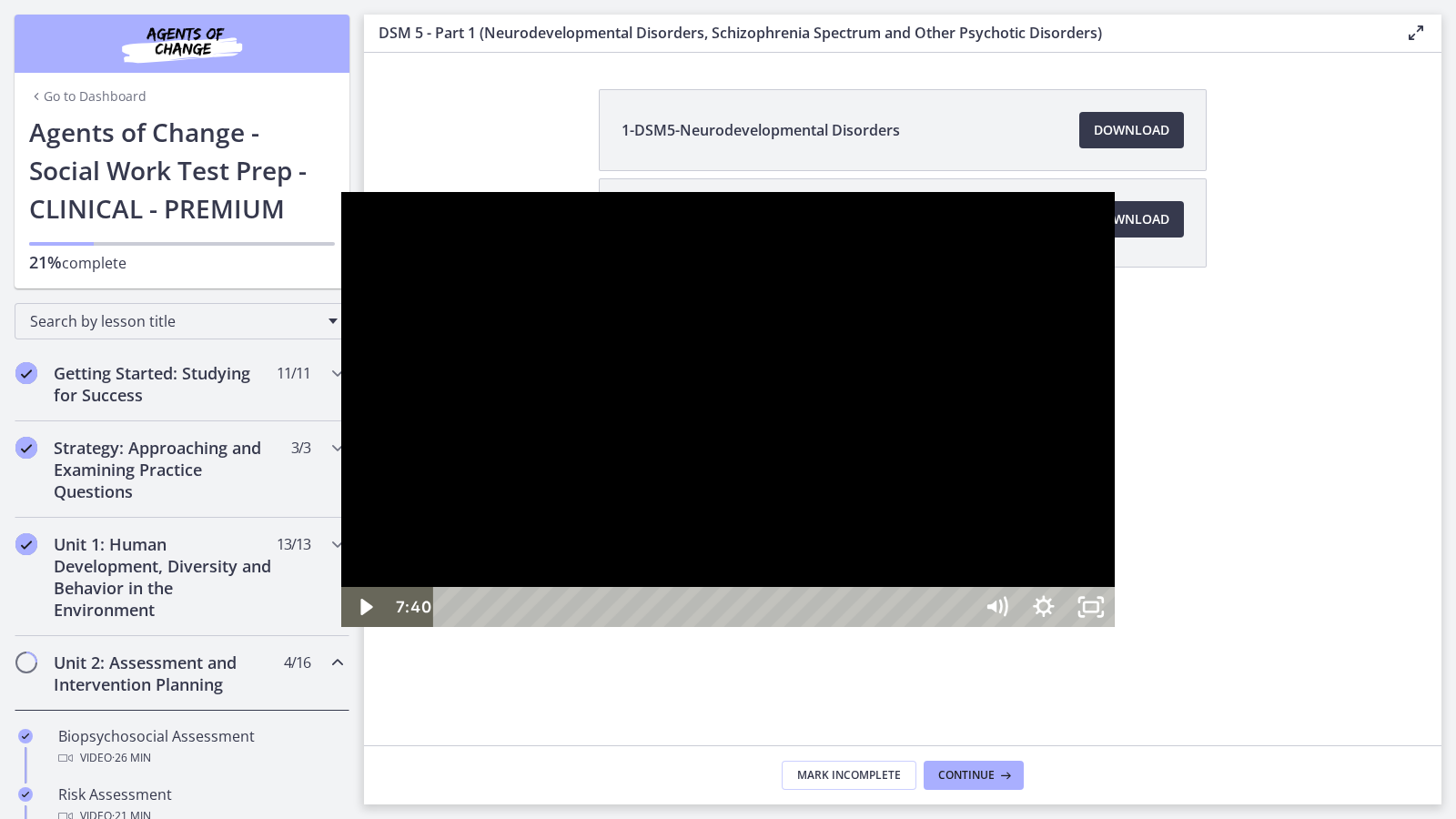 click at bounding box center (728, 410) 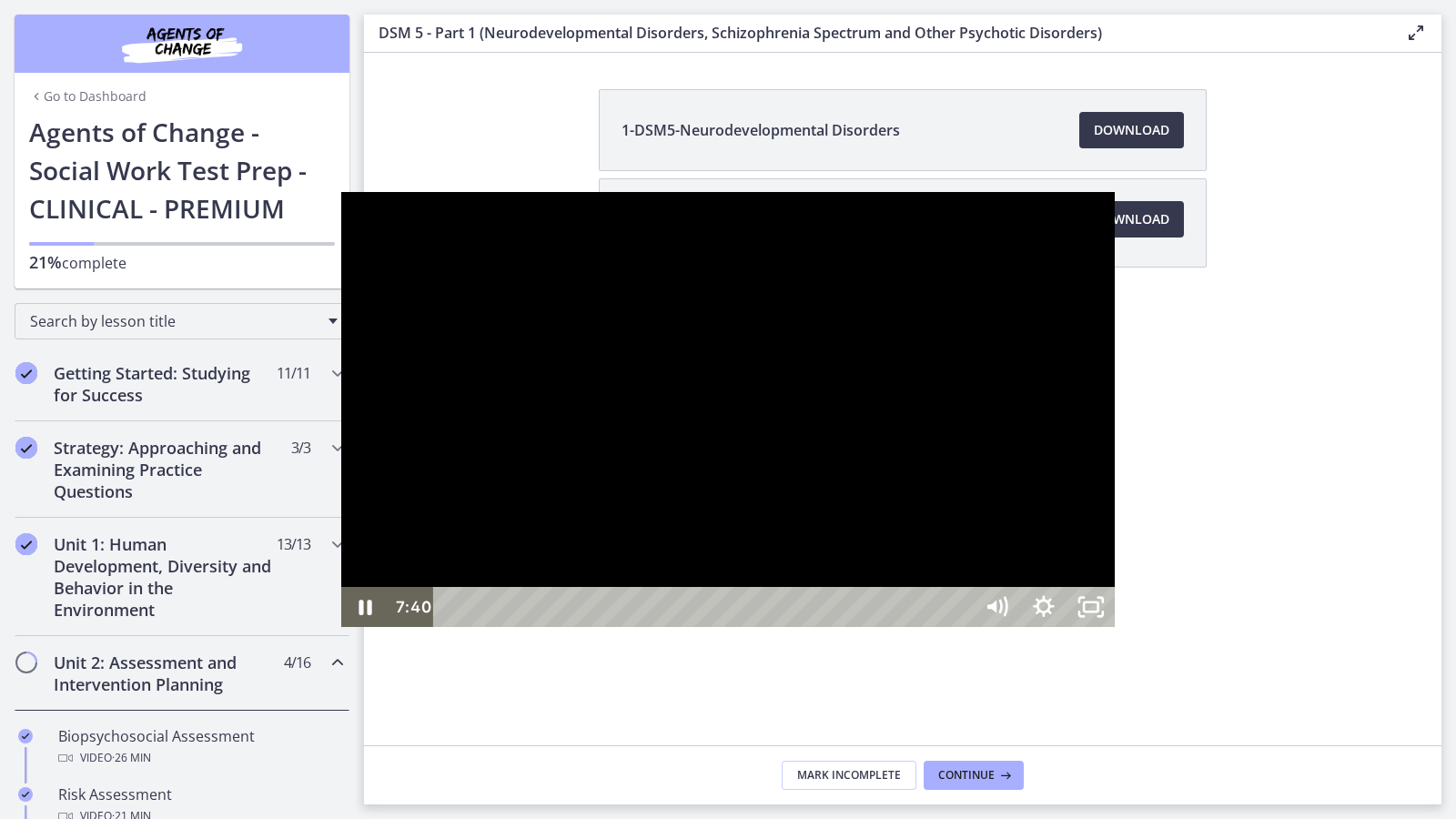 click at bounding box center (728, 410) 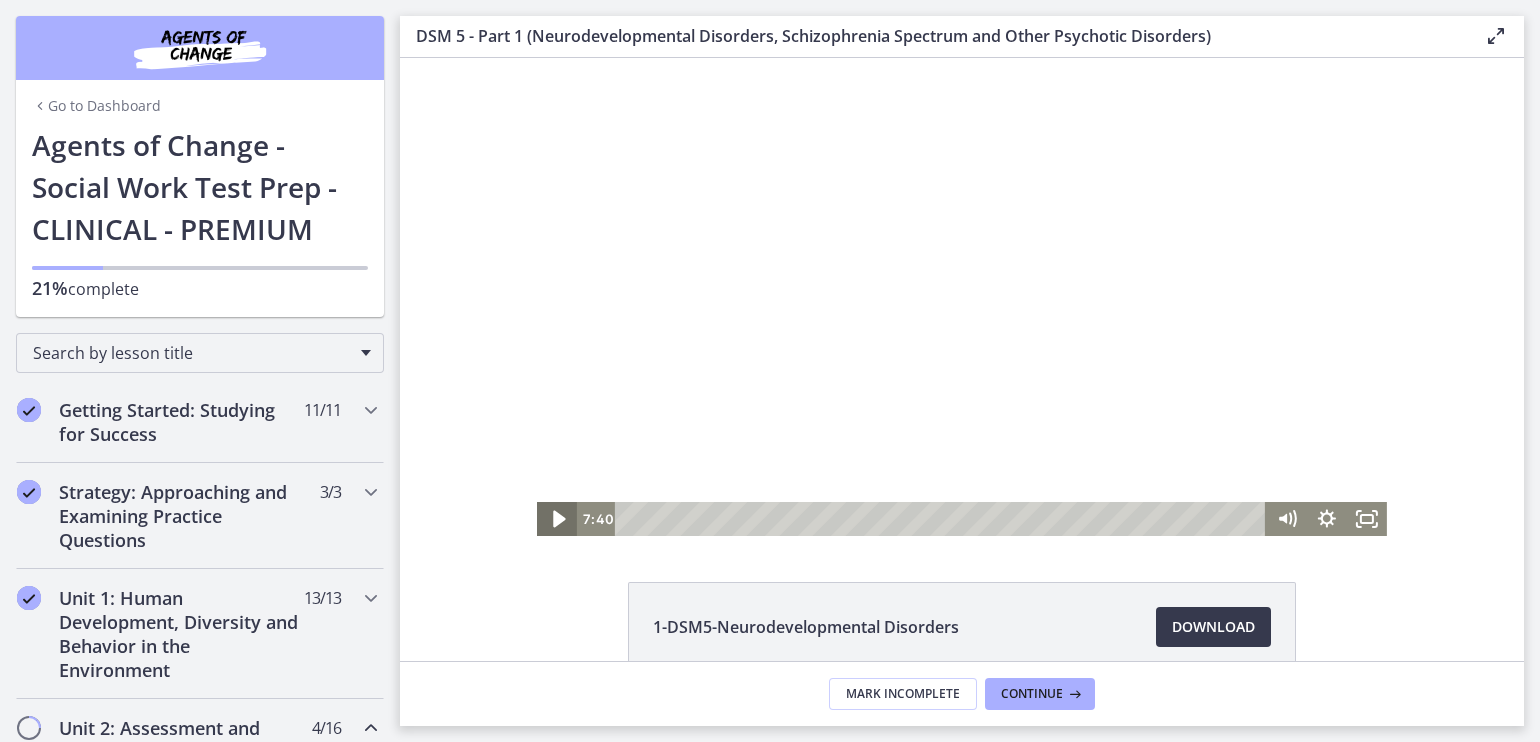 click 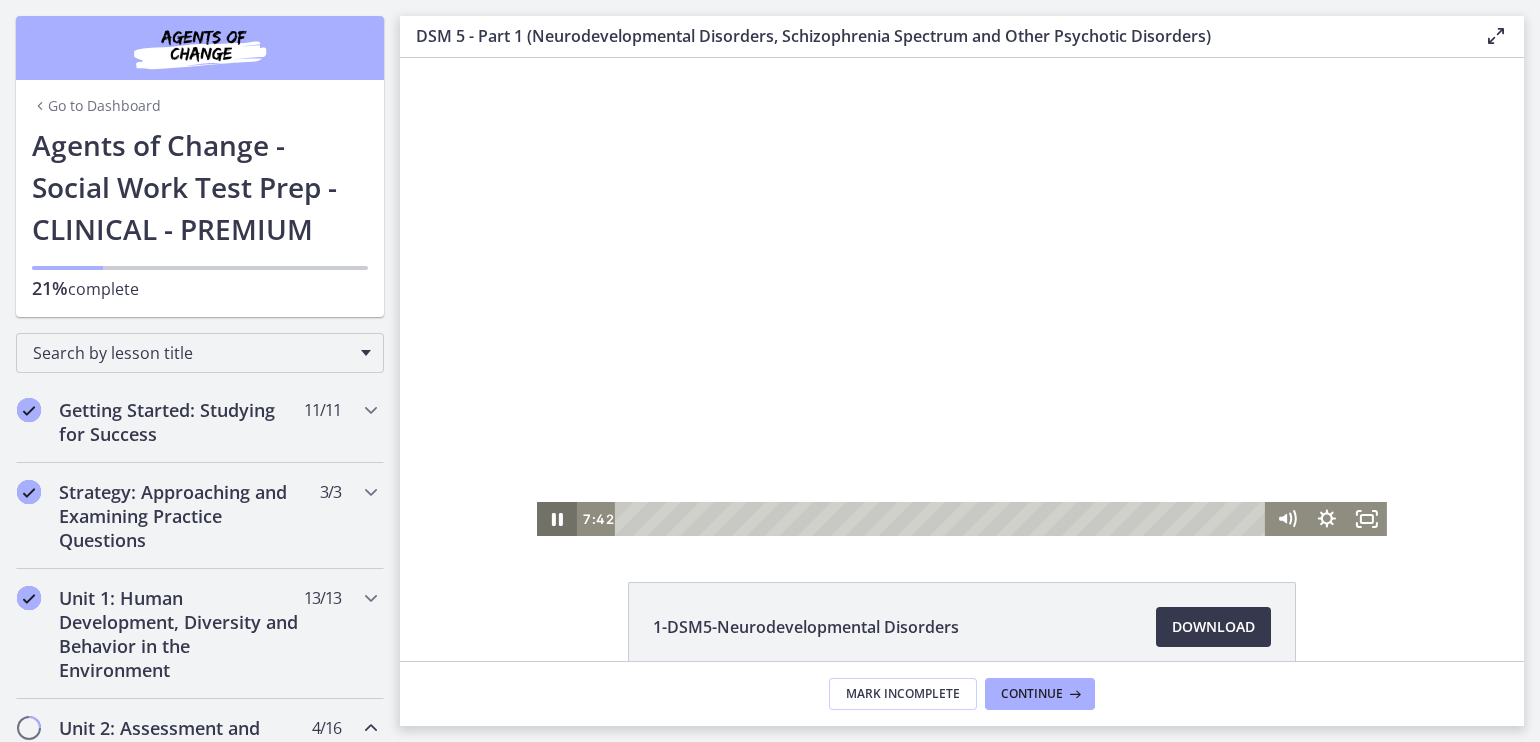 type 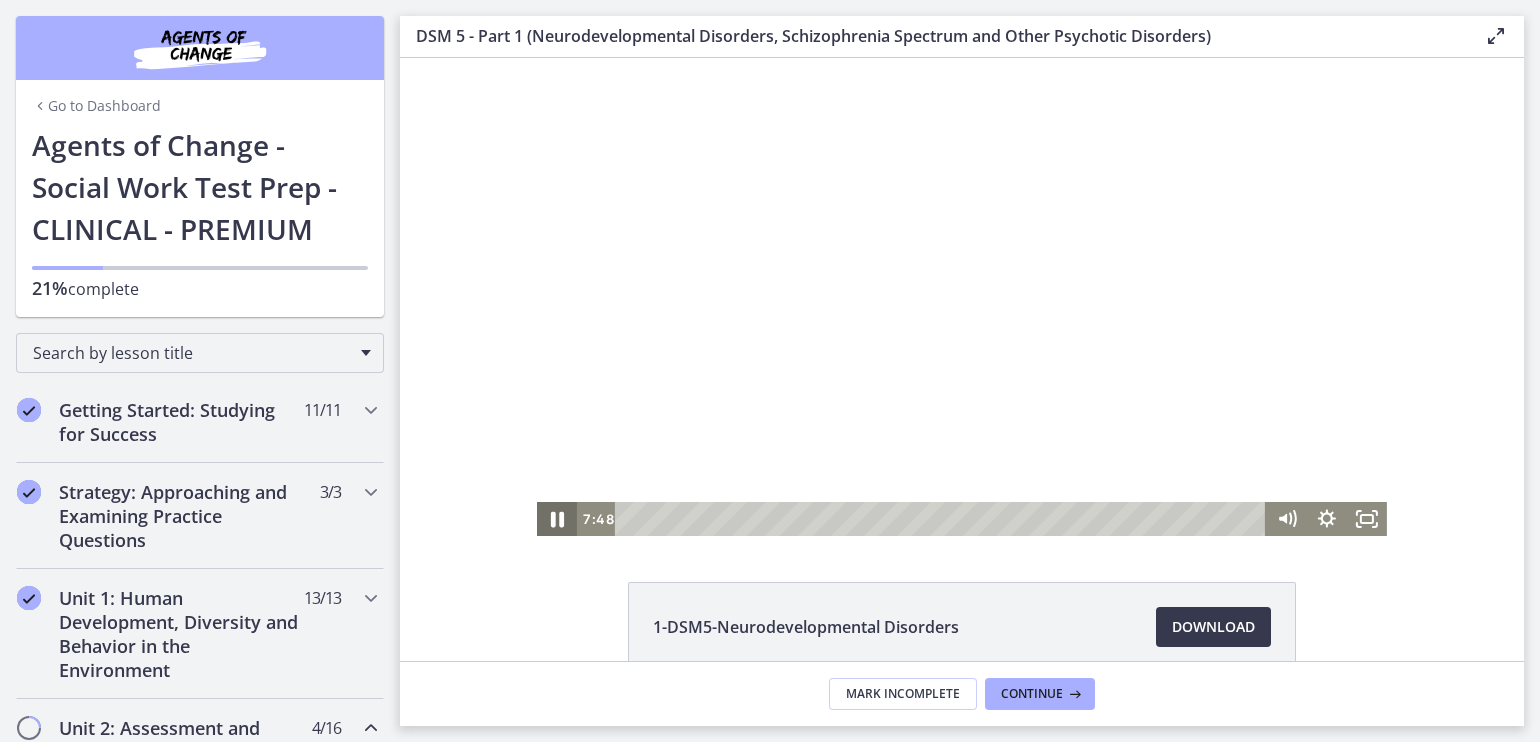 click 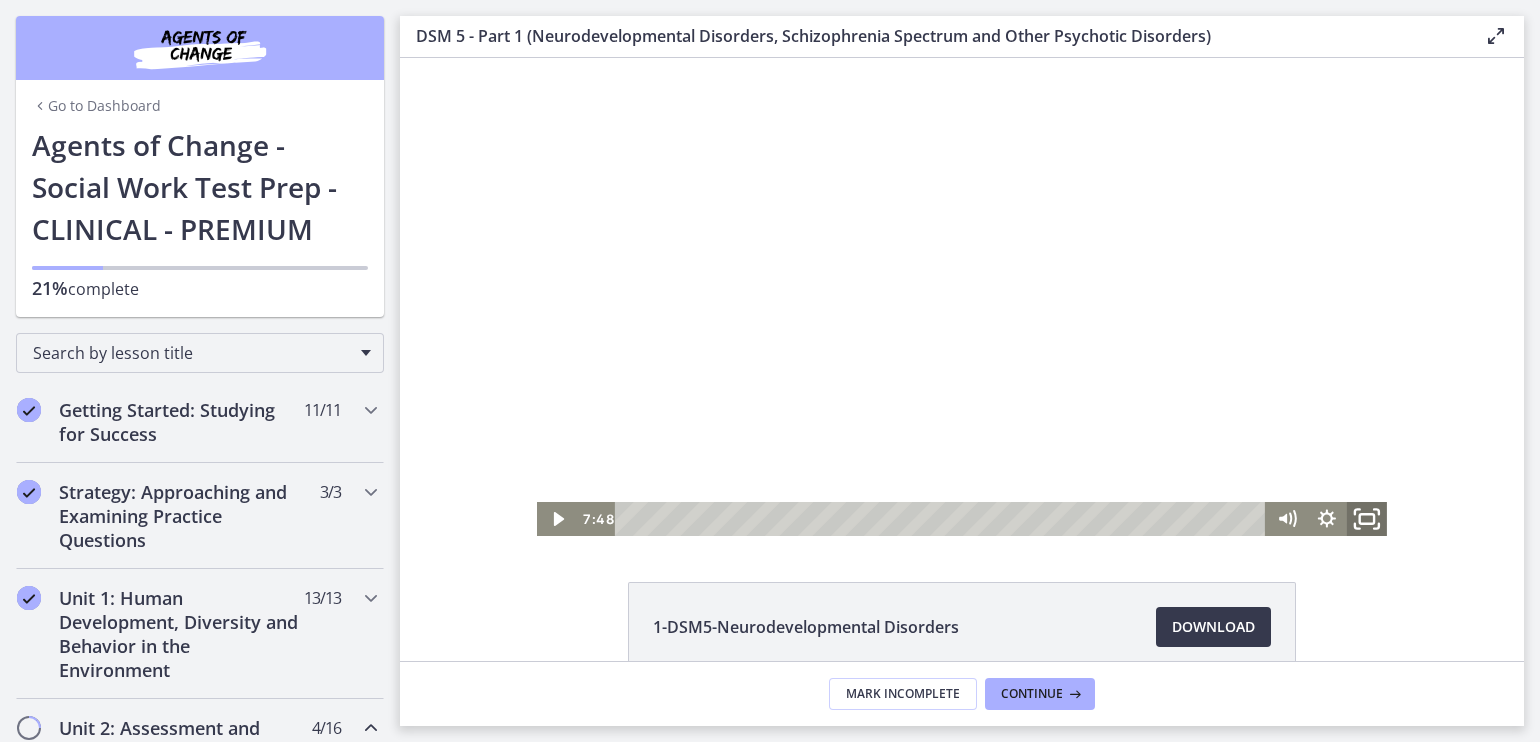 click 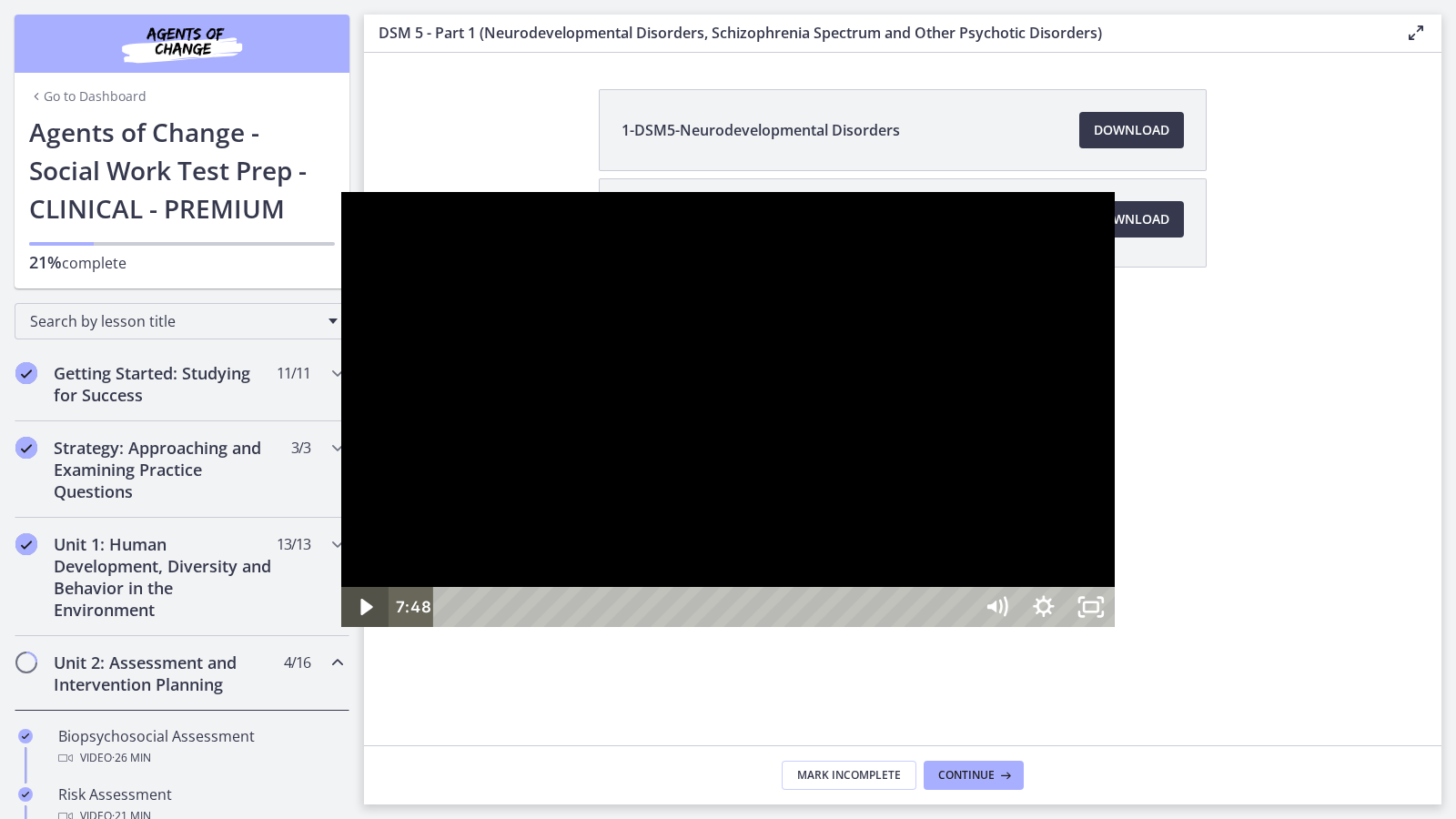 click 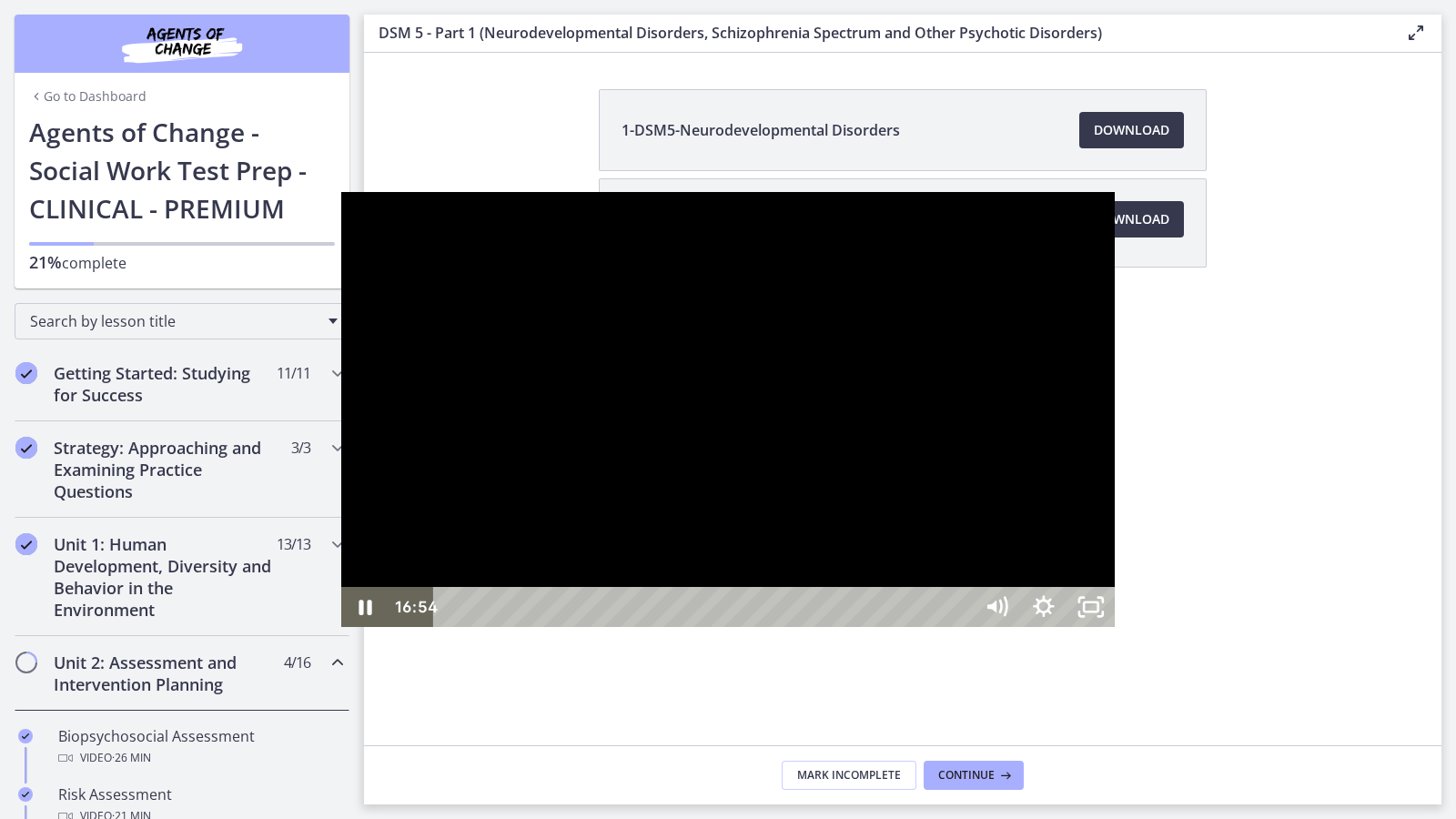 drag, startPoint x: 702, startPoint y: 458, endPoint x: 682, endPoint y: 541, distance: 85.37564 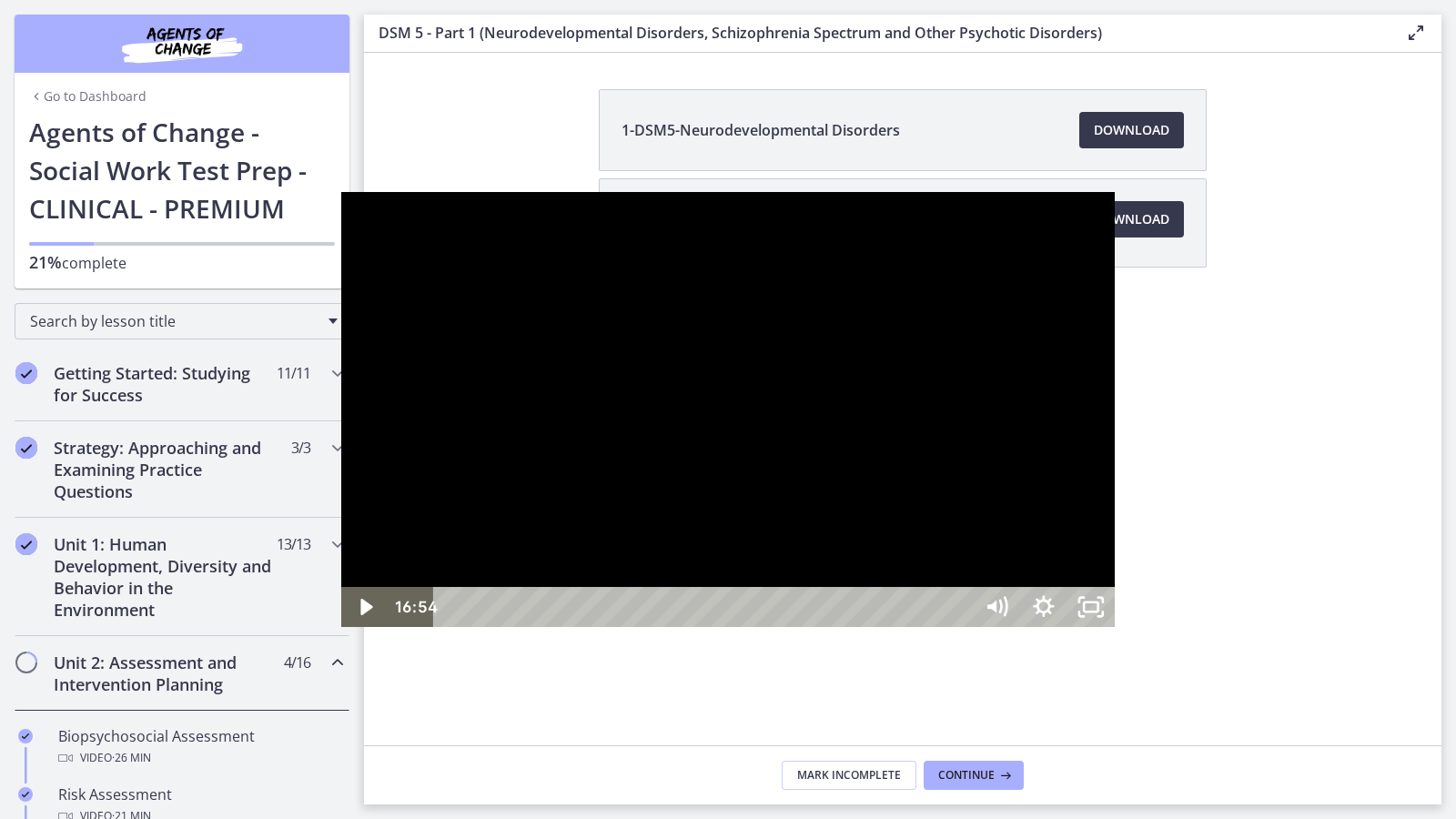 click at bounding box center [728, 410] 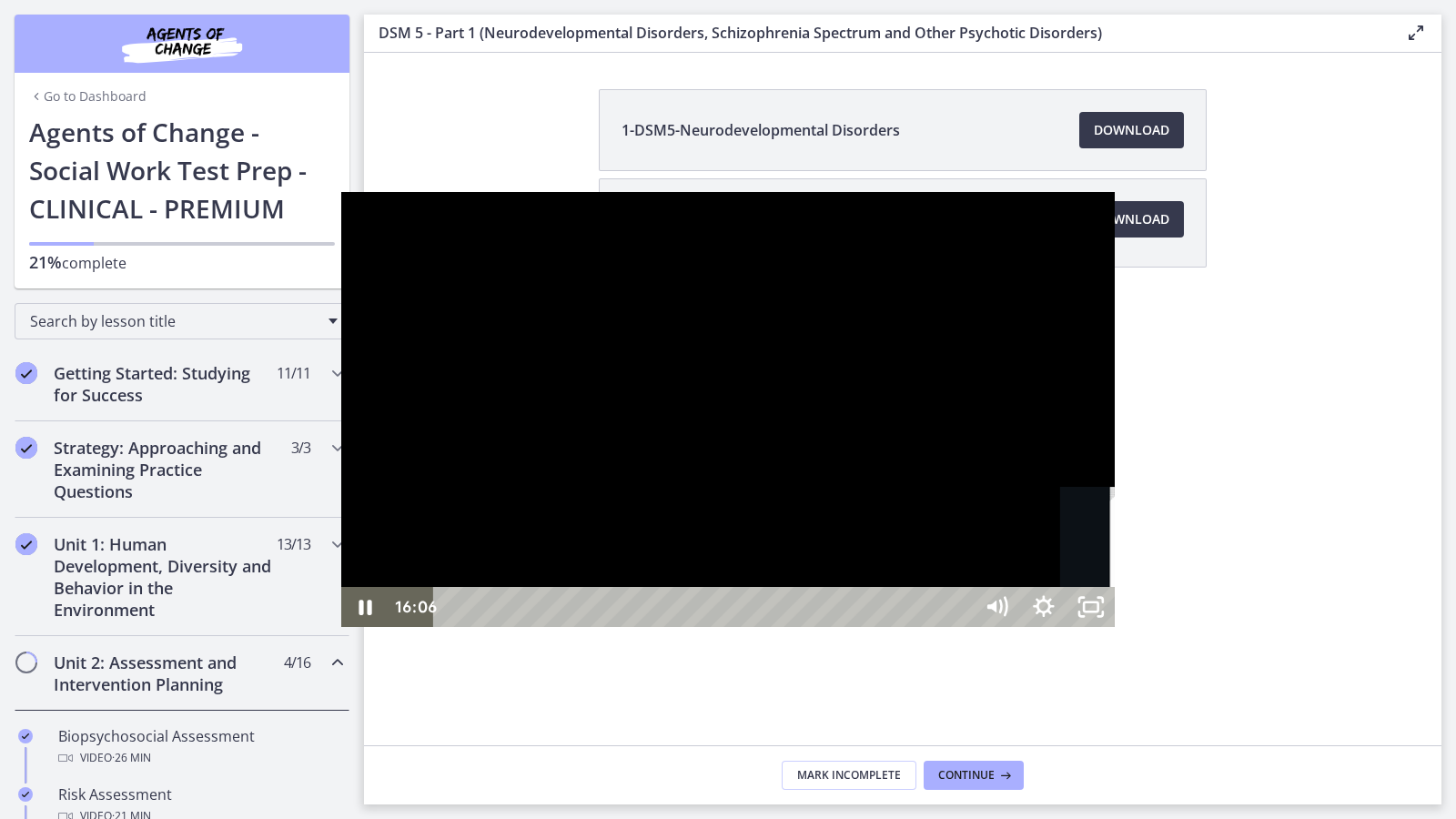click on "16:06" at bounding box center [705, 607] 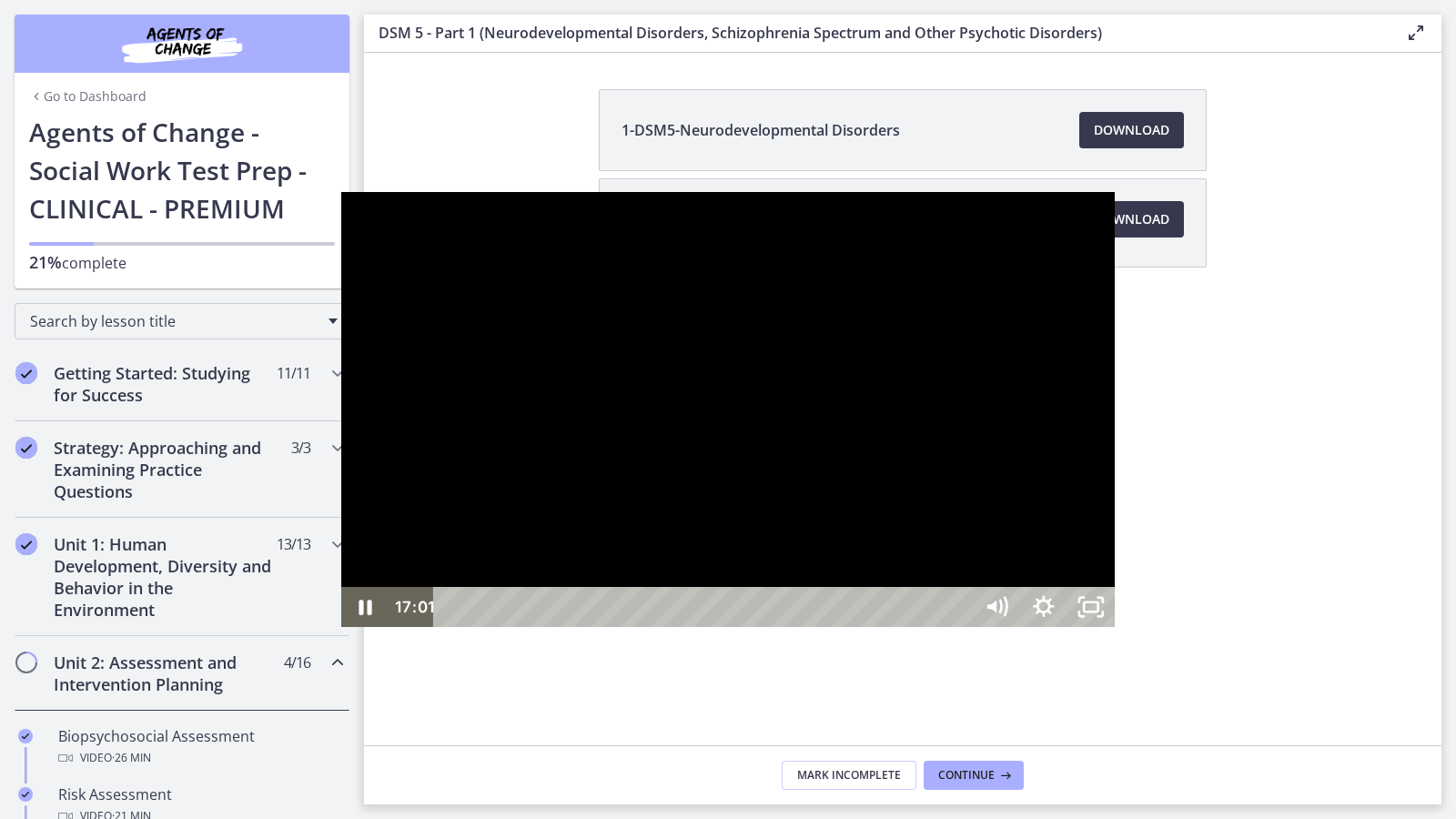 click at bounding box center (728, 410) 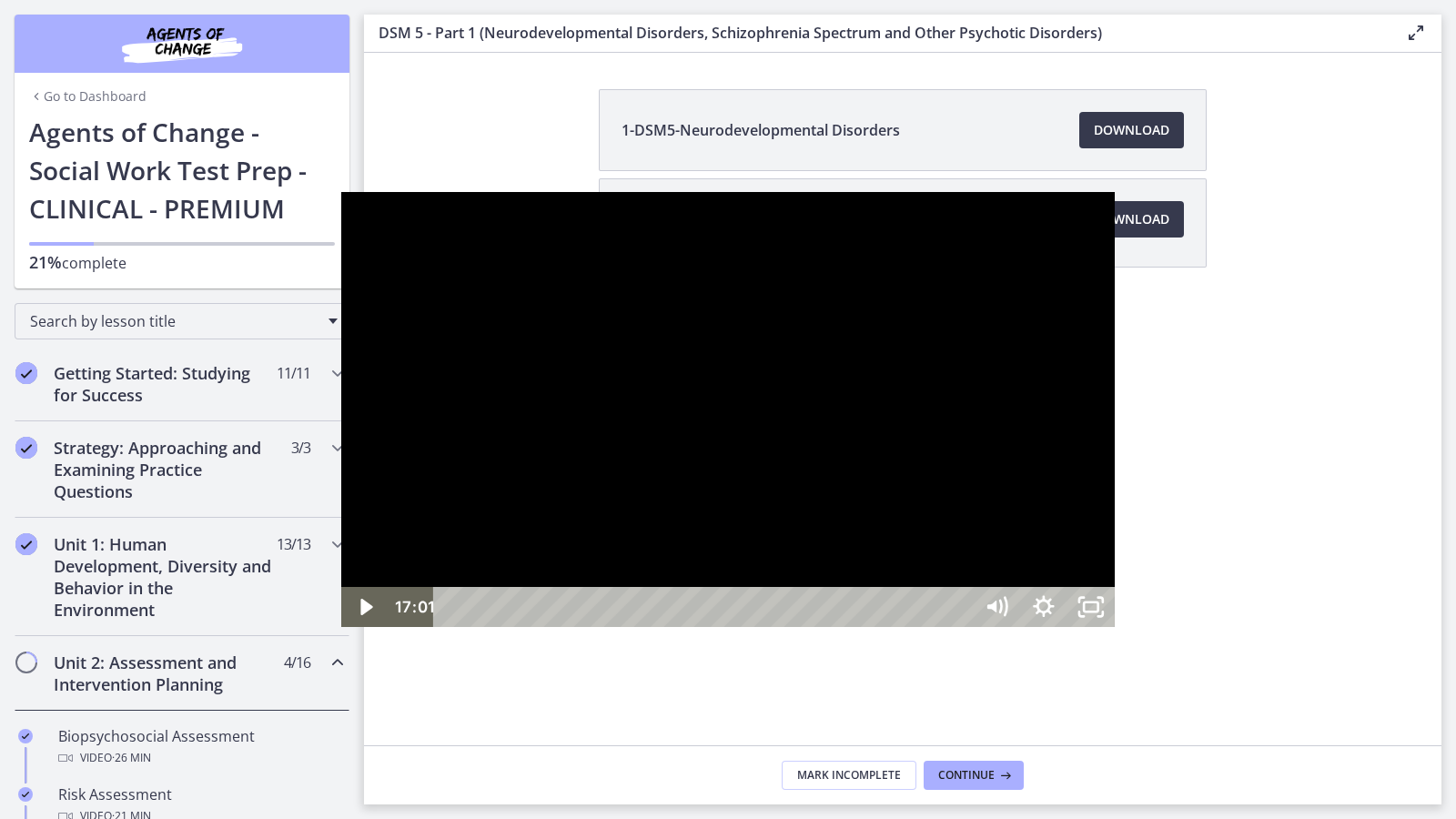 click at bounding box center [728, 410] 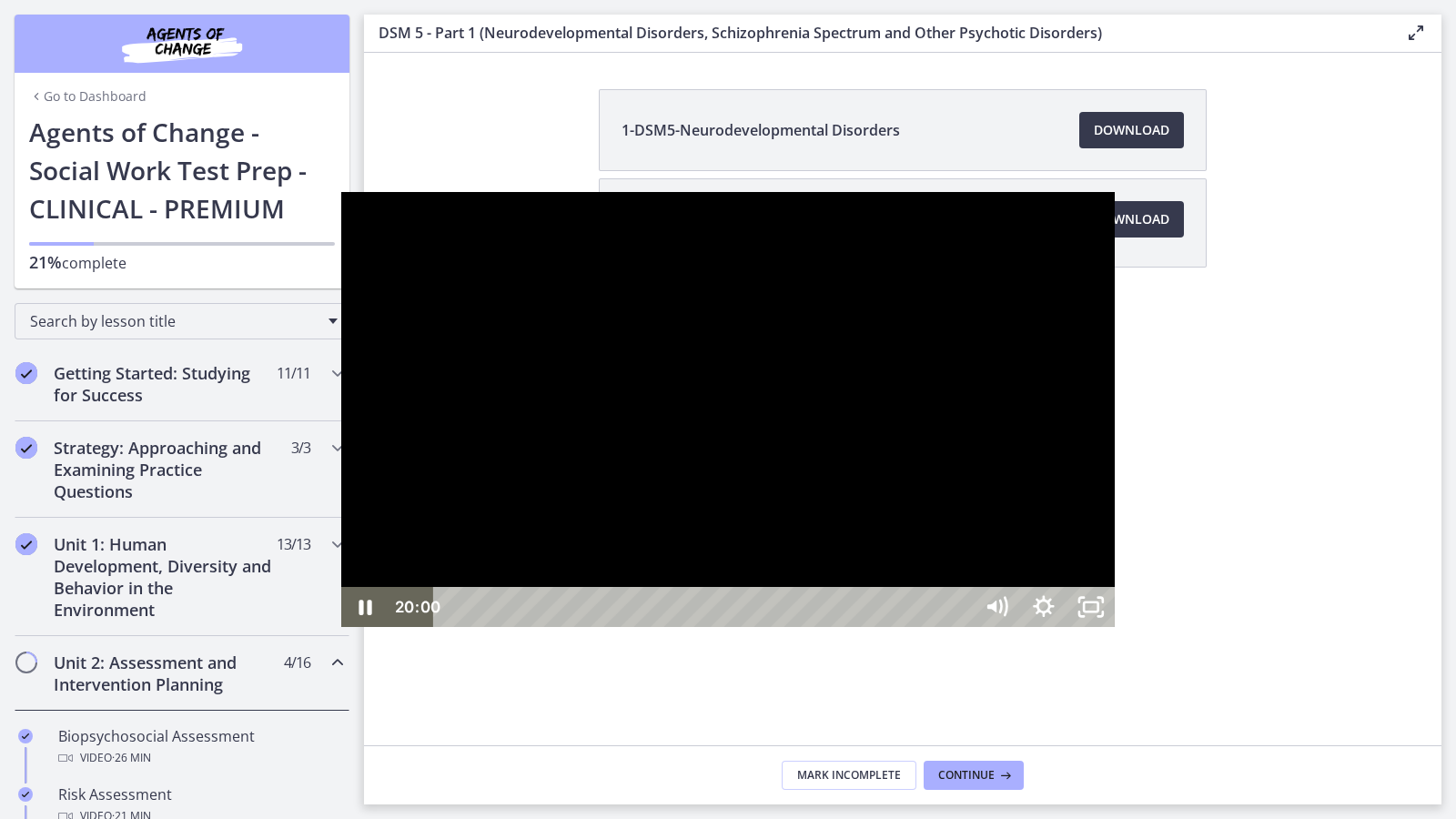 click at bounding box center (1318, 607) 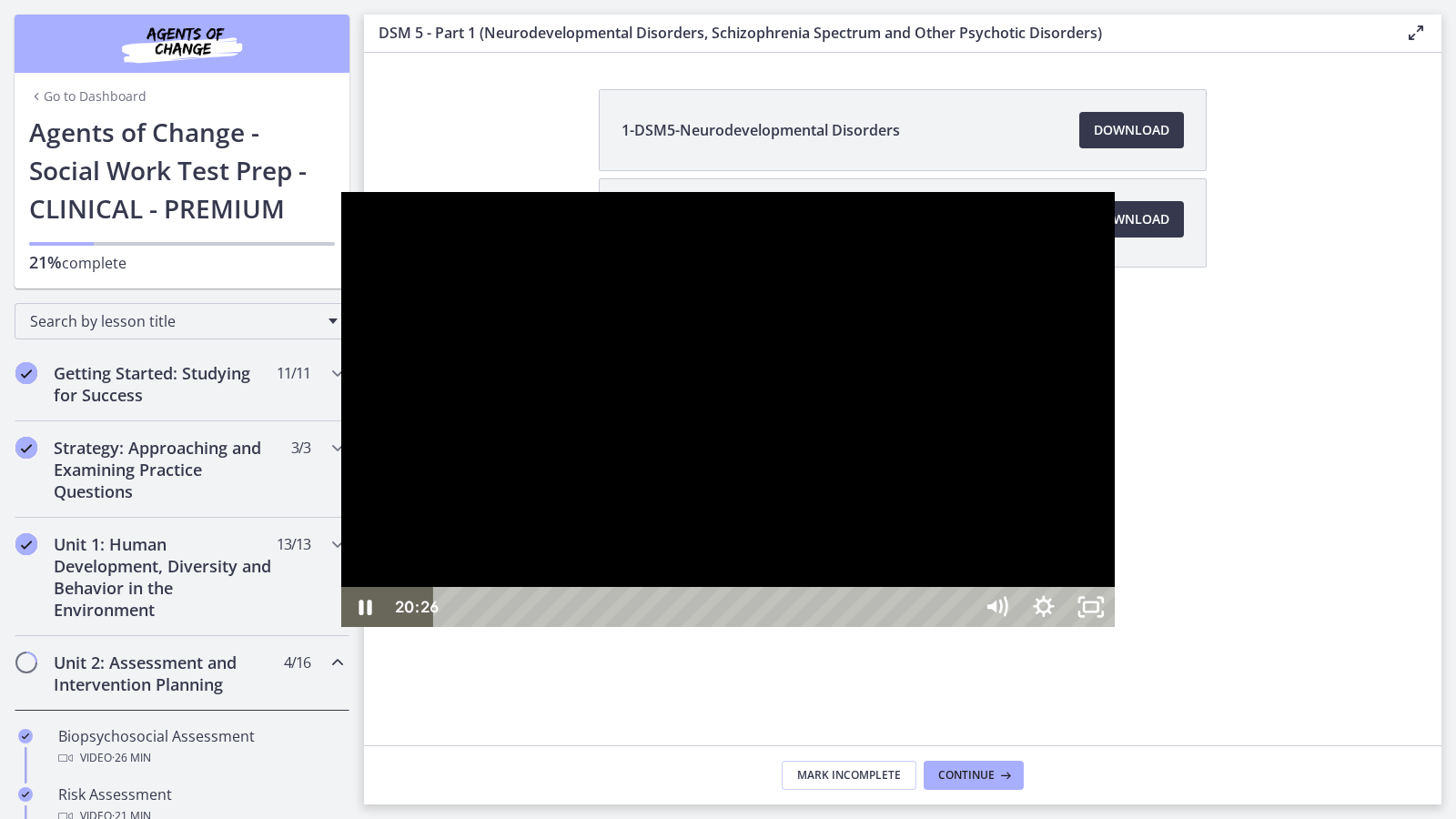 click at bounding box center (728, 410) 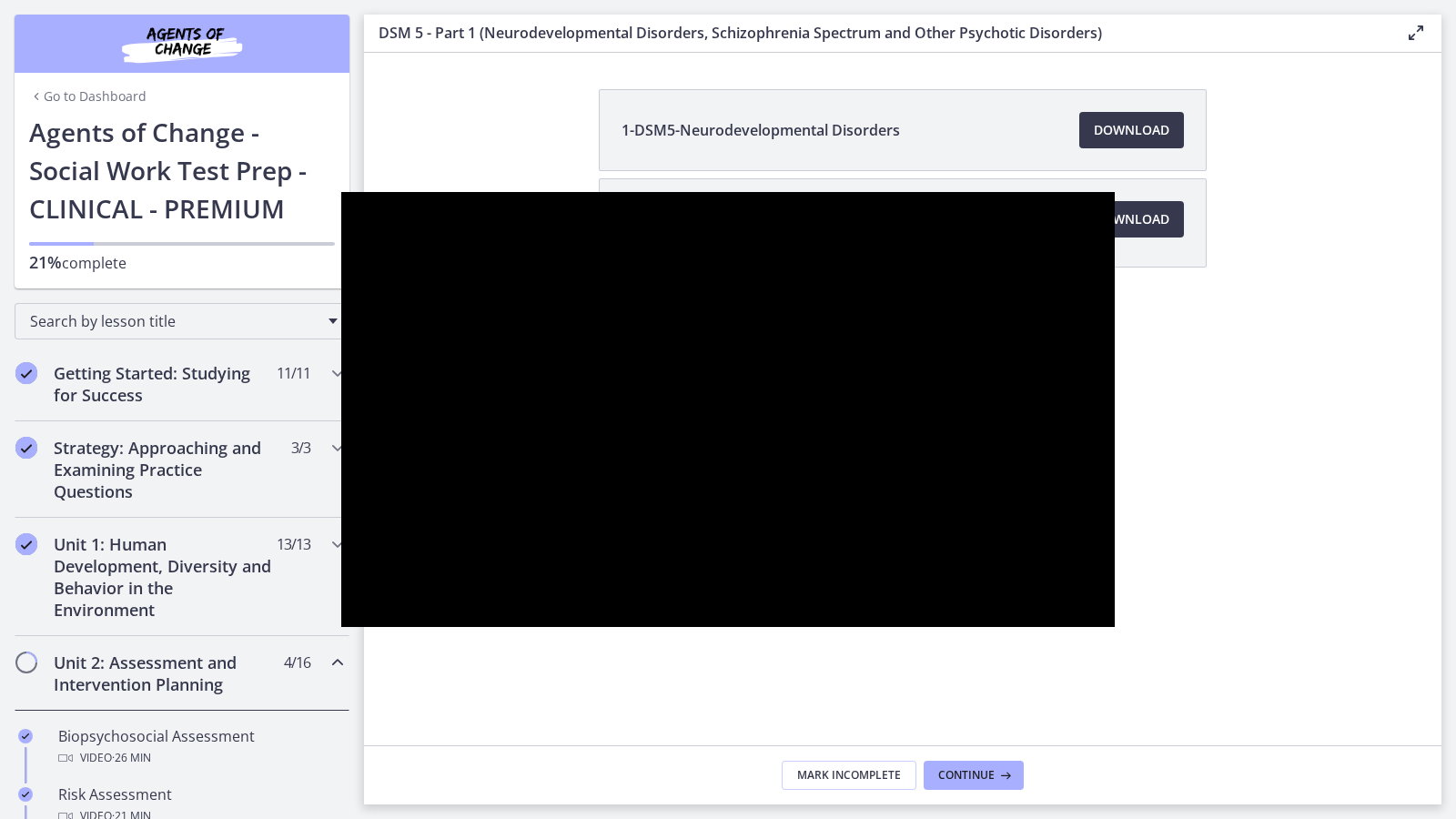 click at bounding box center (728, 410) 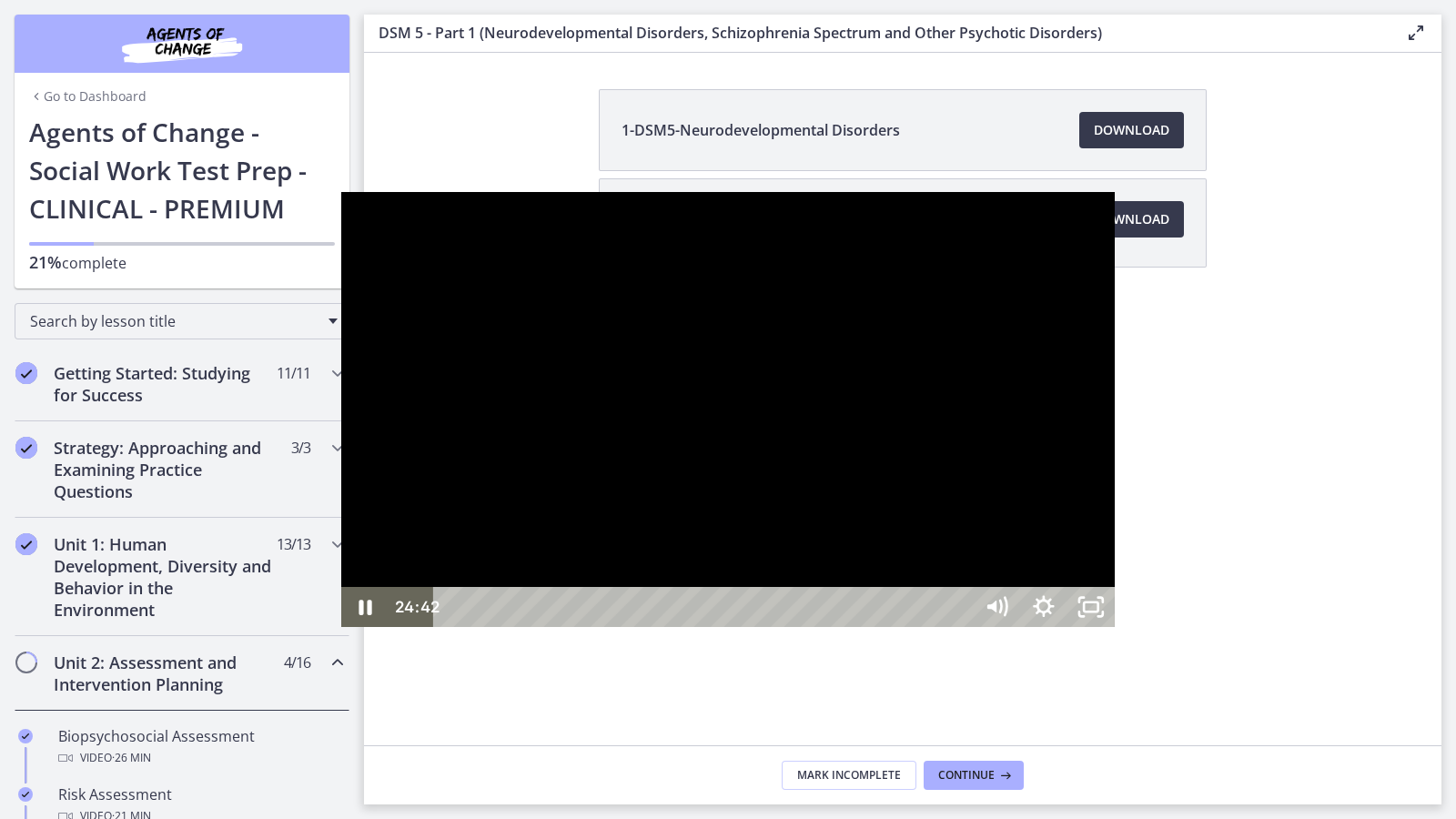 click at bounding box center [728, 410] 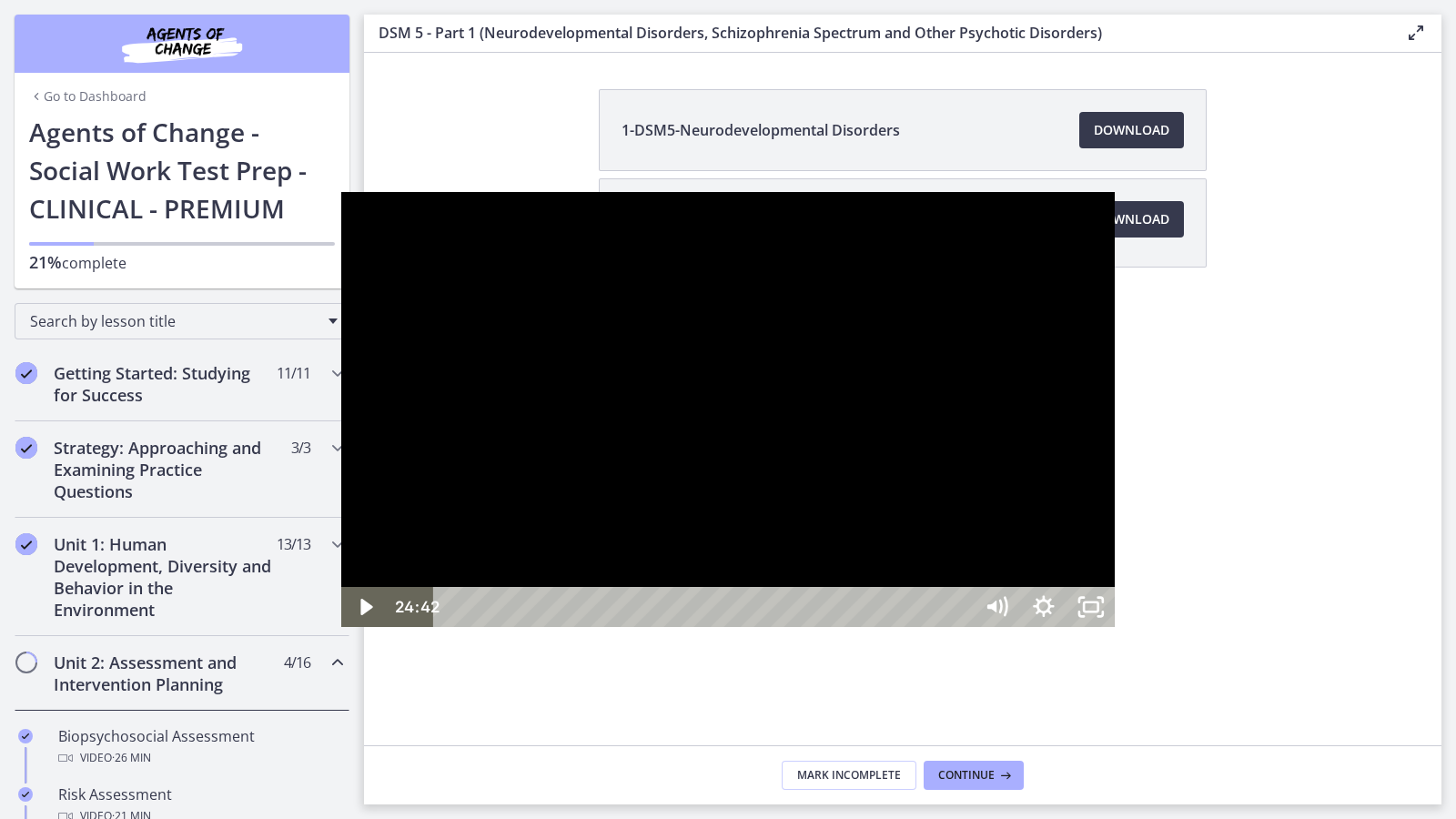 click at bounding box center [728, 410] 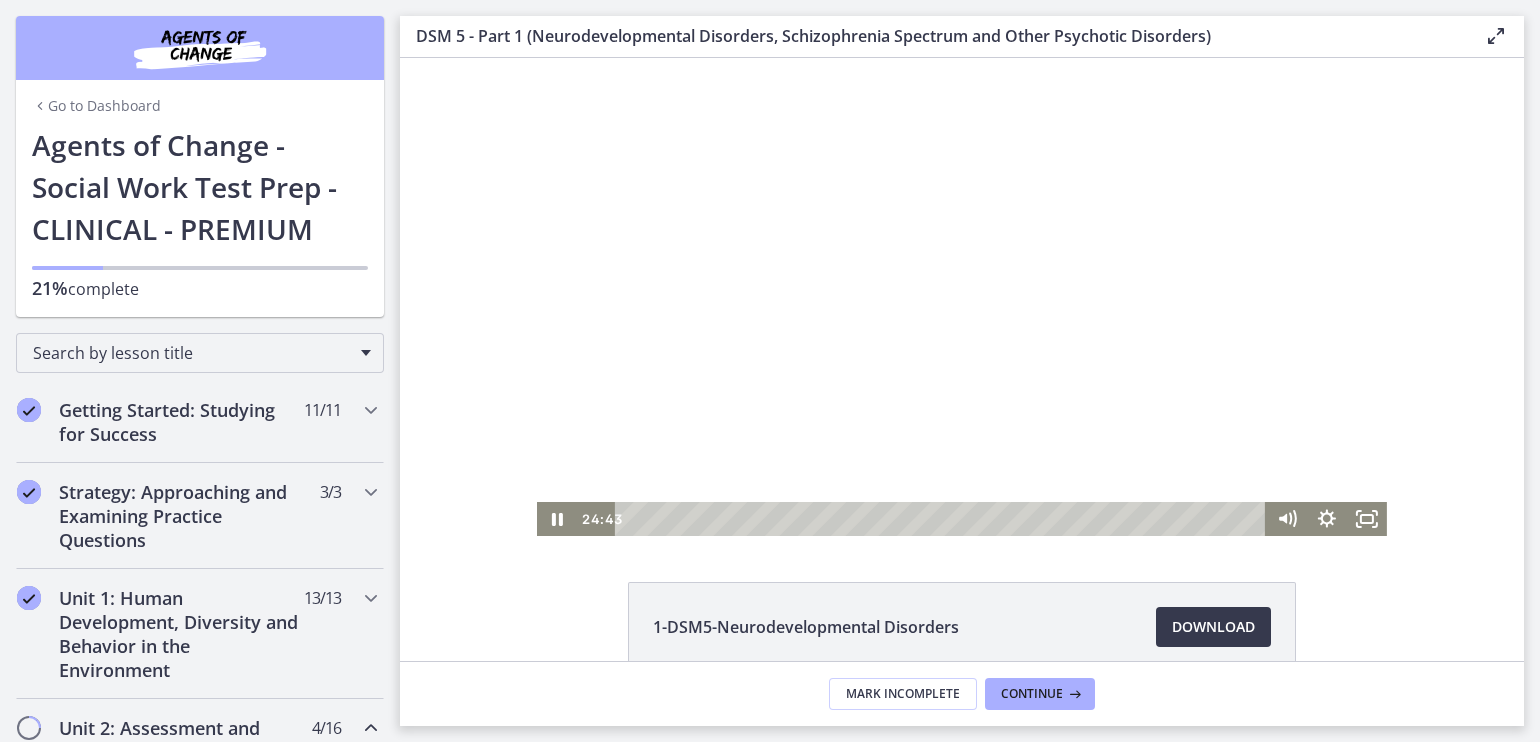 click at bounding box center [962, 297] 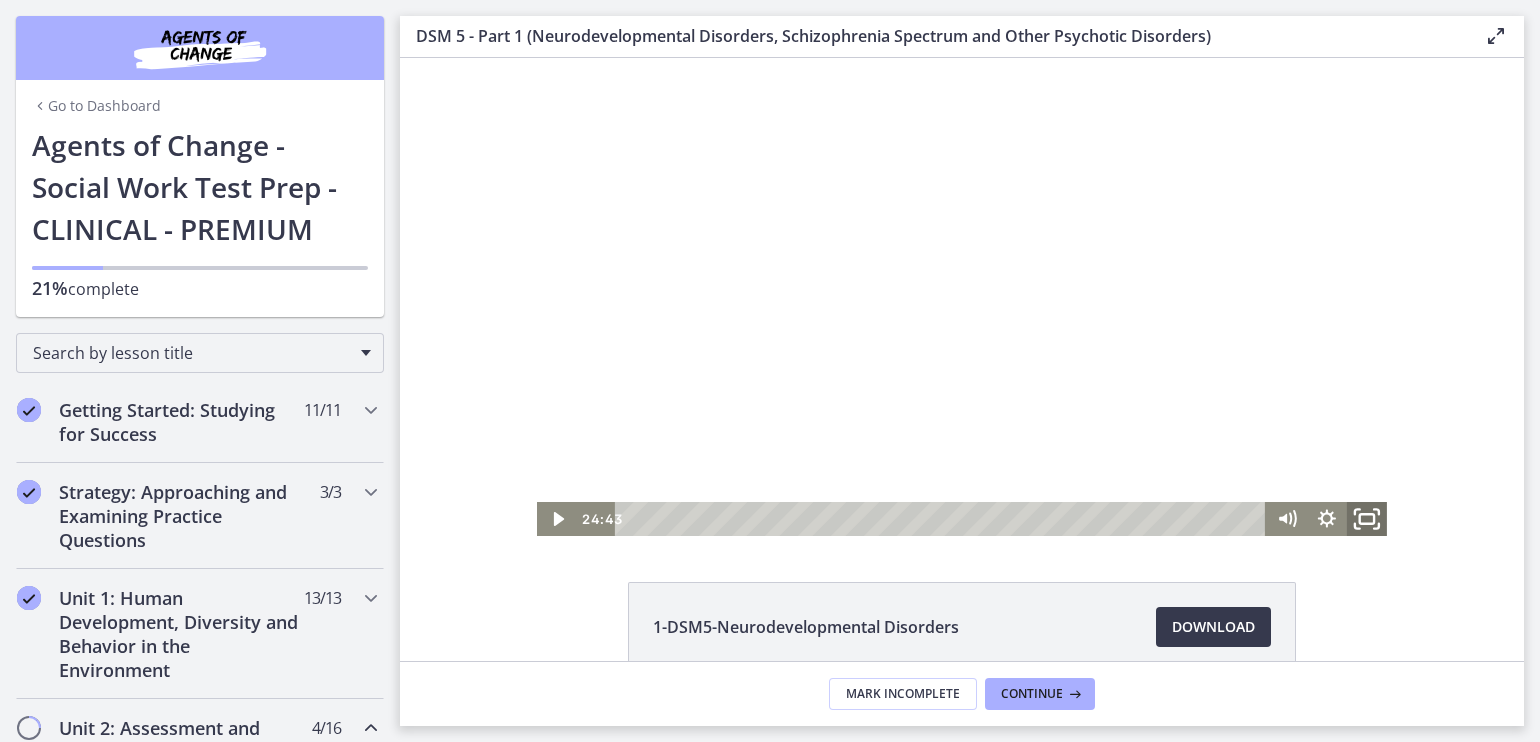 click 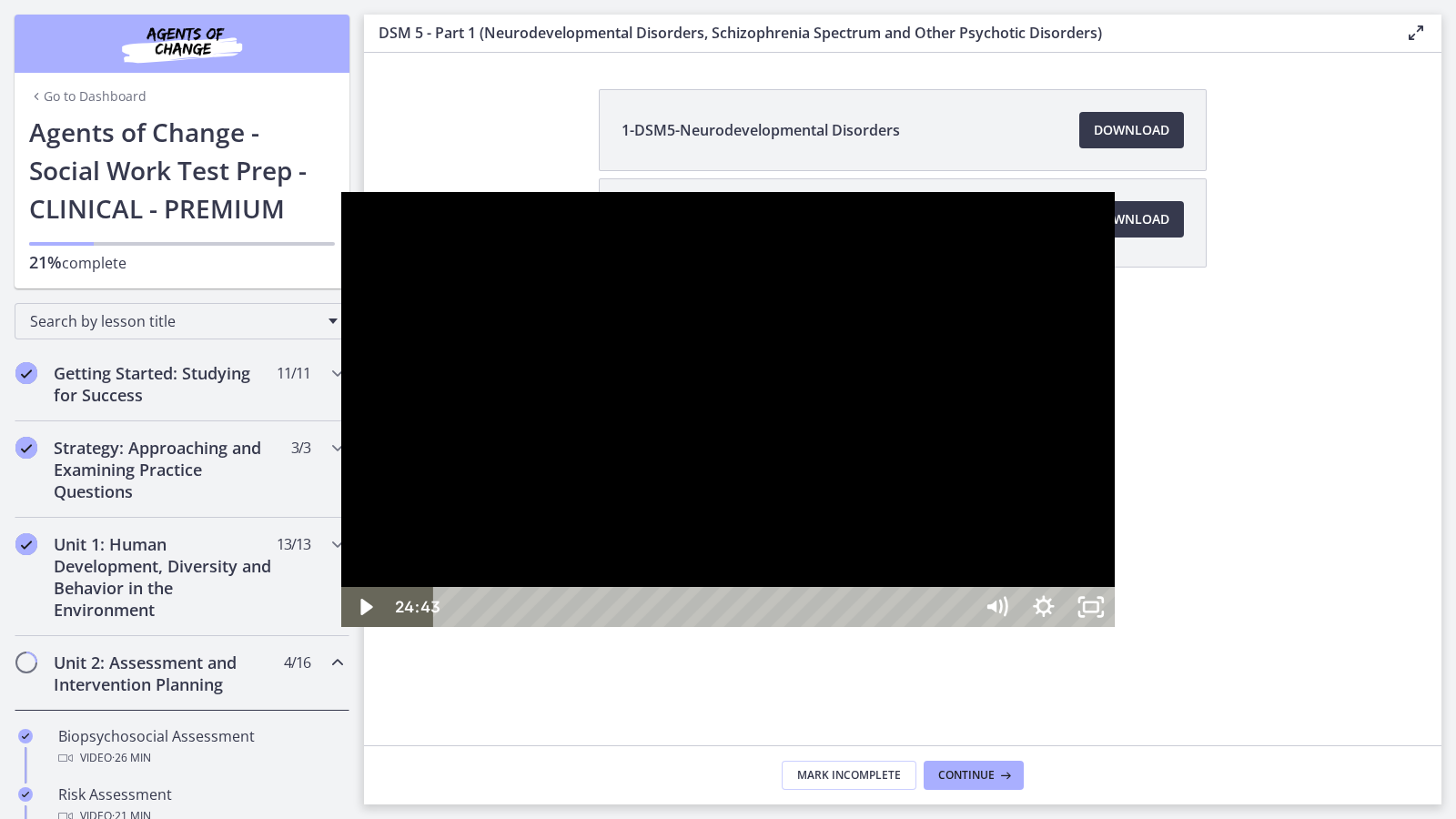 click at bounding box center [728, 410] 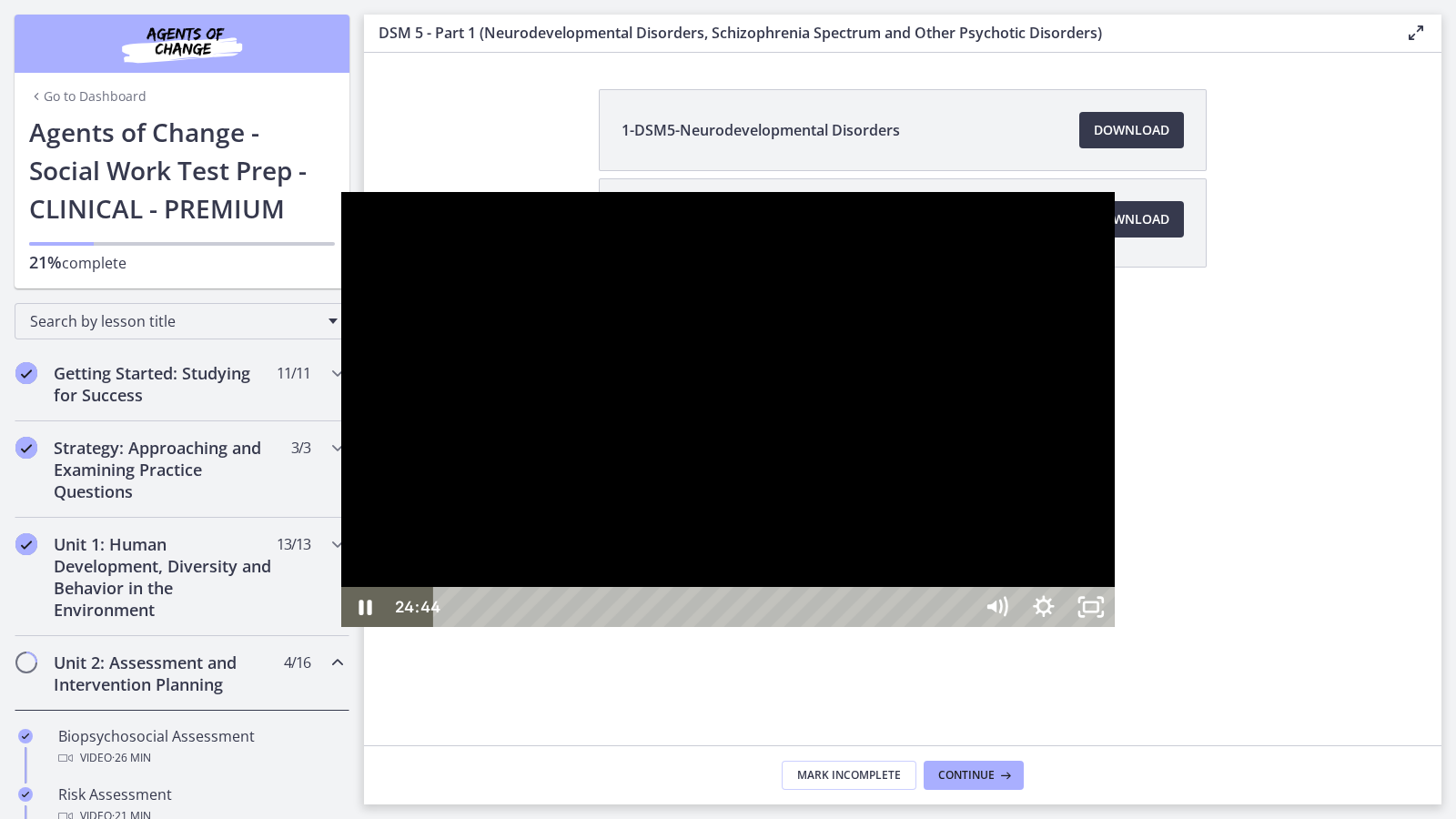 click at bounding box center [728, 410] 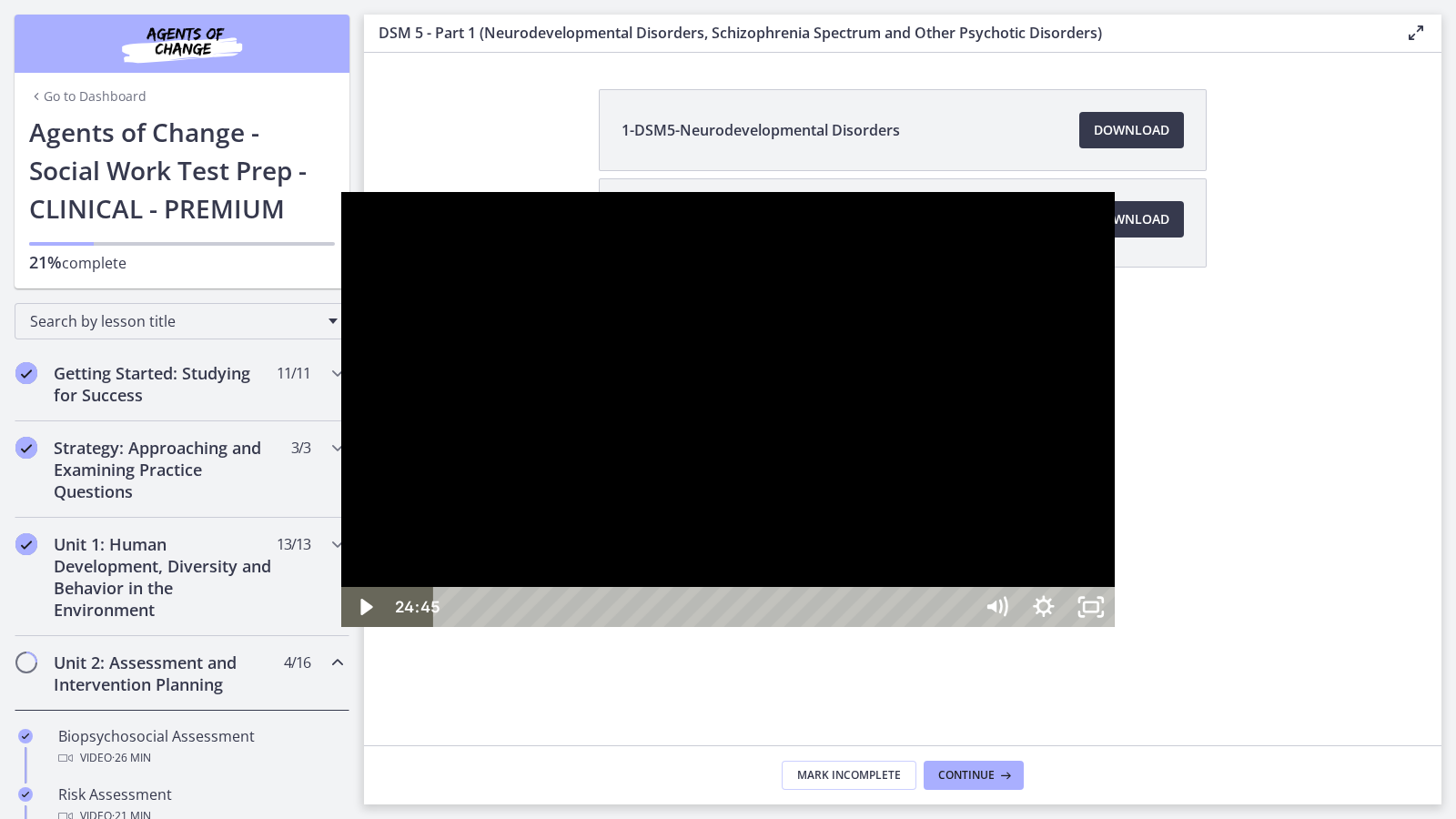 click at bounding box center (728, 410) 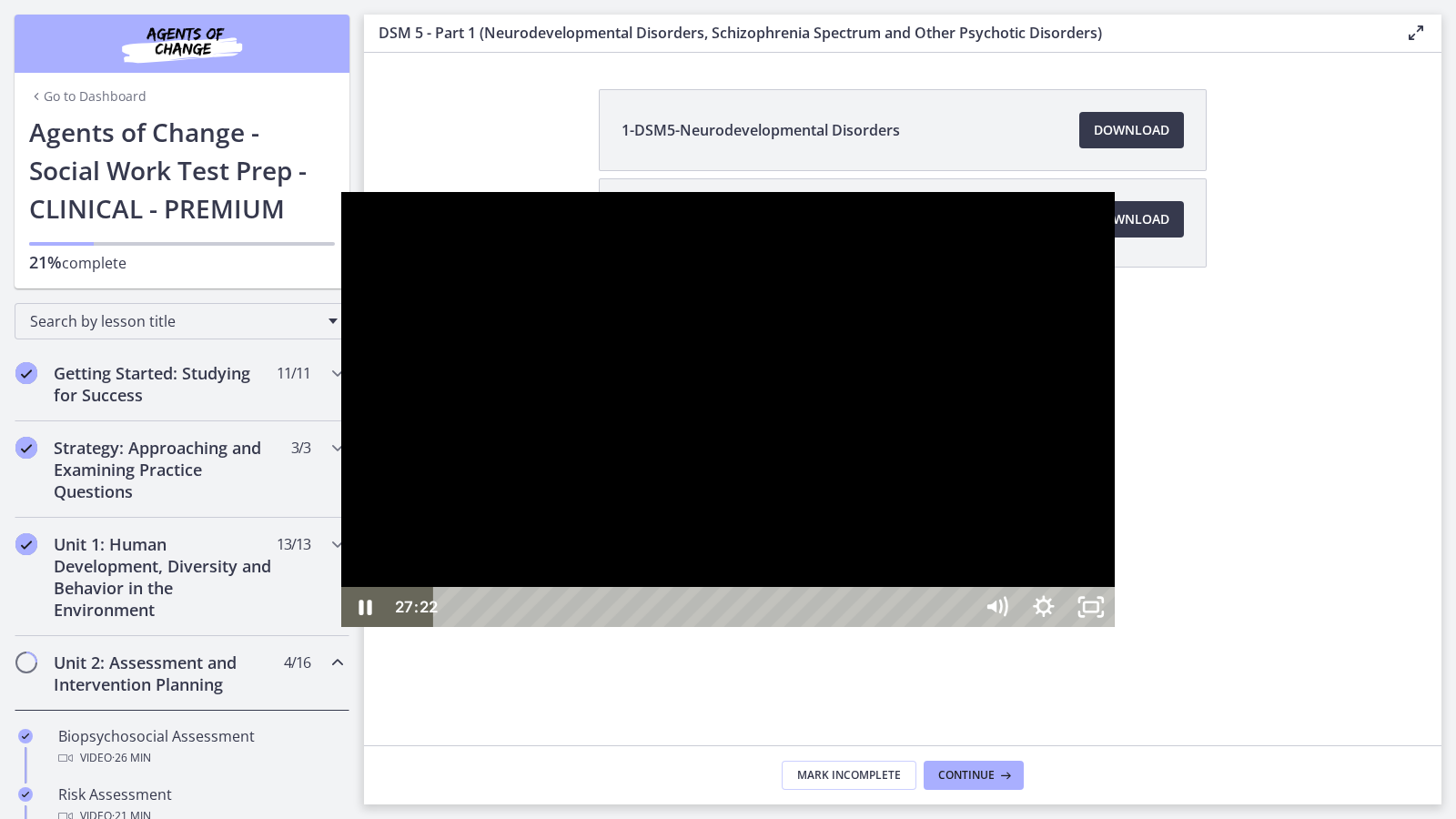 click at bounding box center [728, 410] 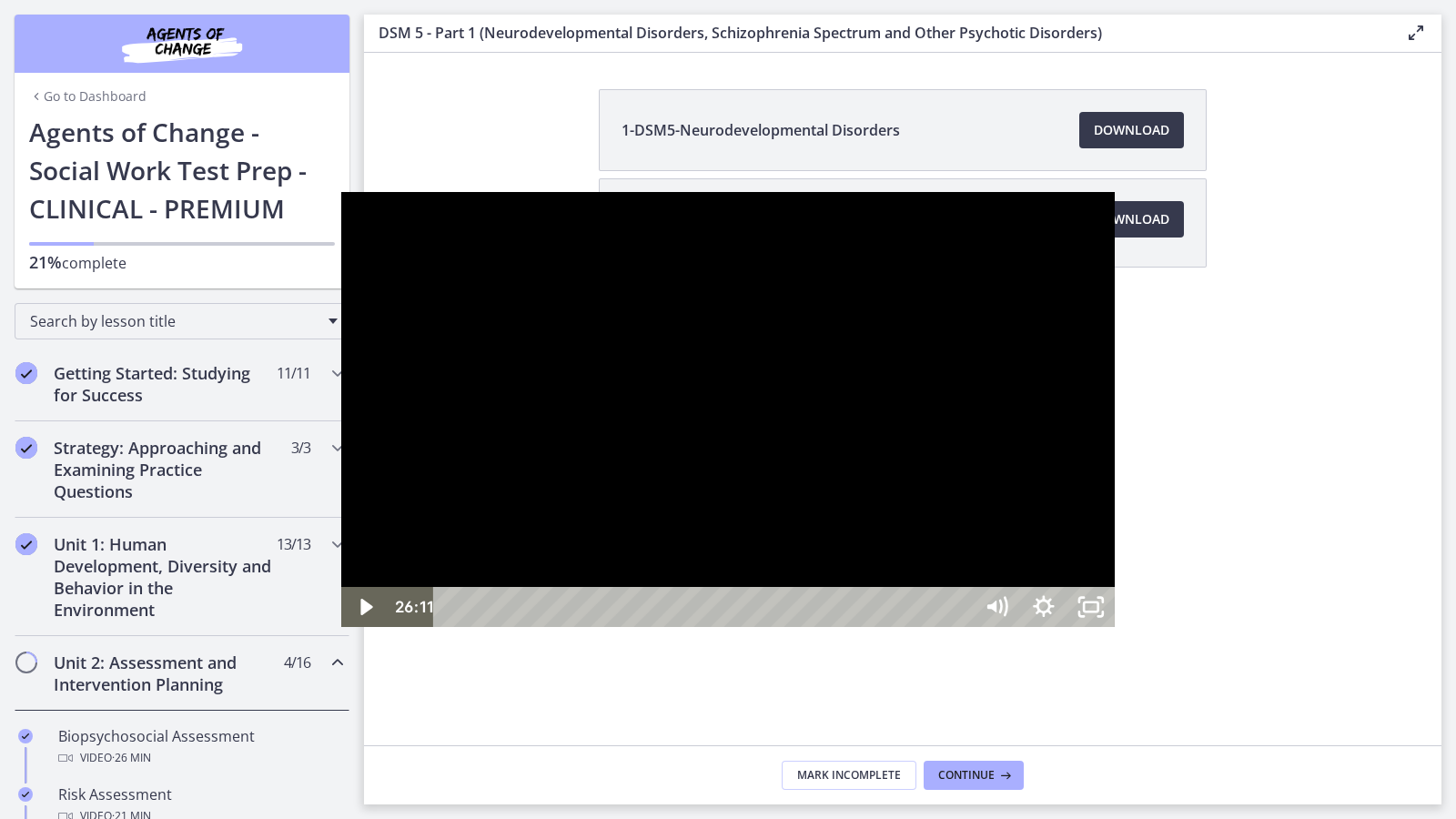 click on "26:11" at bounding box center (705, 607) 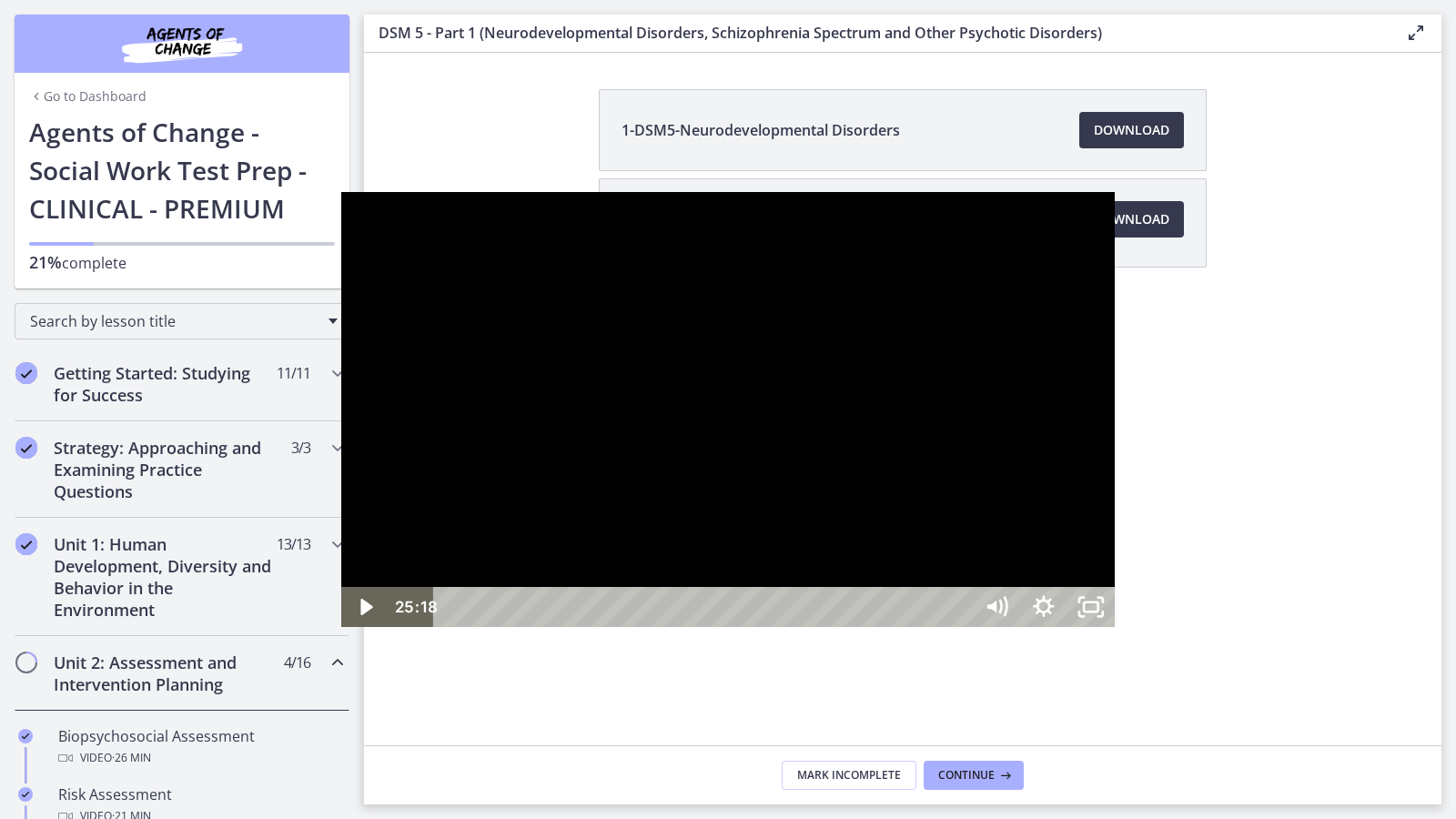 click at bounding box center [728, 410] 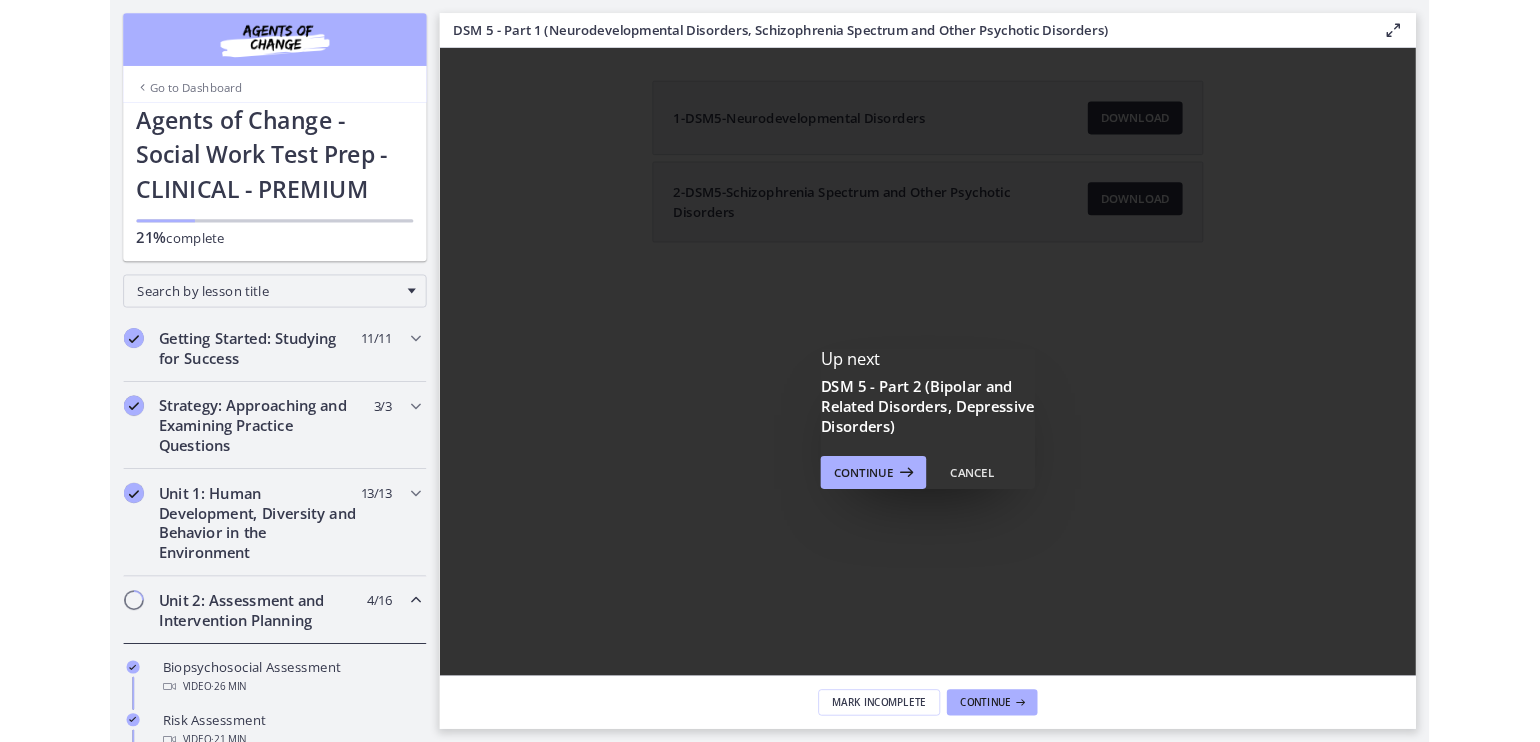 scroll, scrollTop: 0, scrollLeft: 0, axis: both 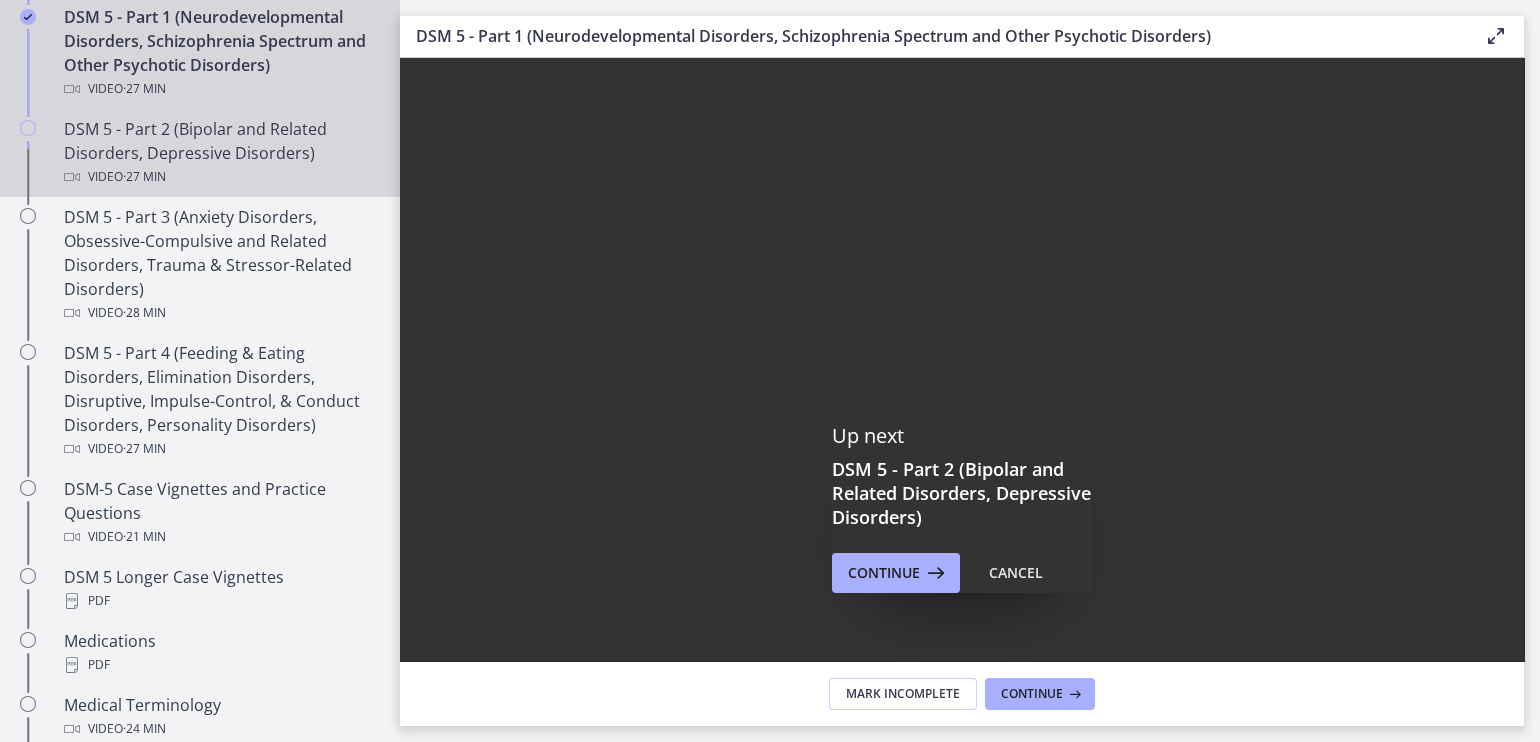click on "DSM 5 - Part 2 (Bipolar and Related Disorders, Depressive Disorders)
Video
·  27 min" at bounding box center [220, 153] 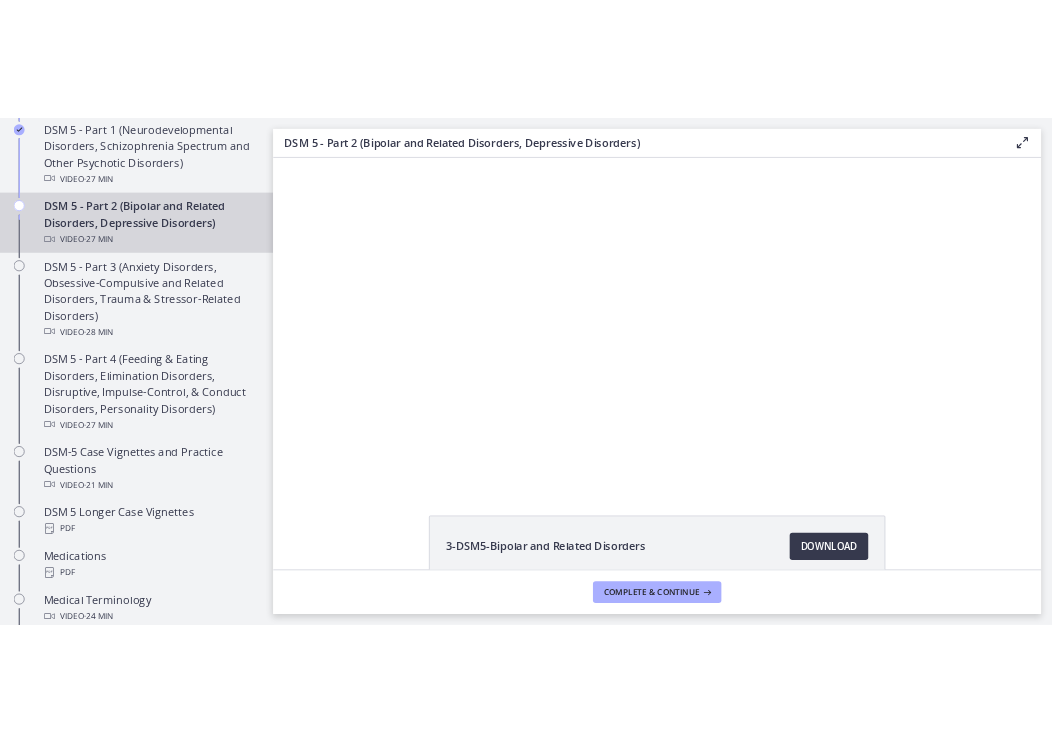 scroll, scrollTop: 0, scrollLeft: 0, axis: both 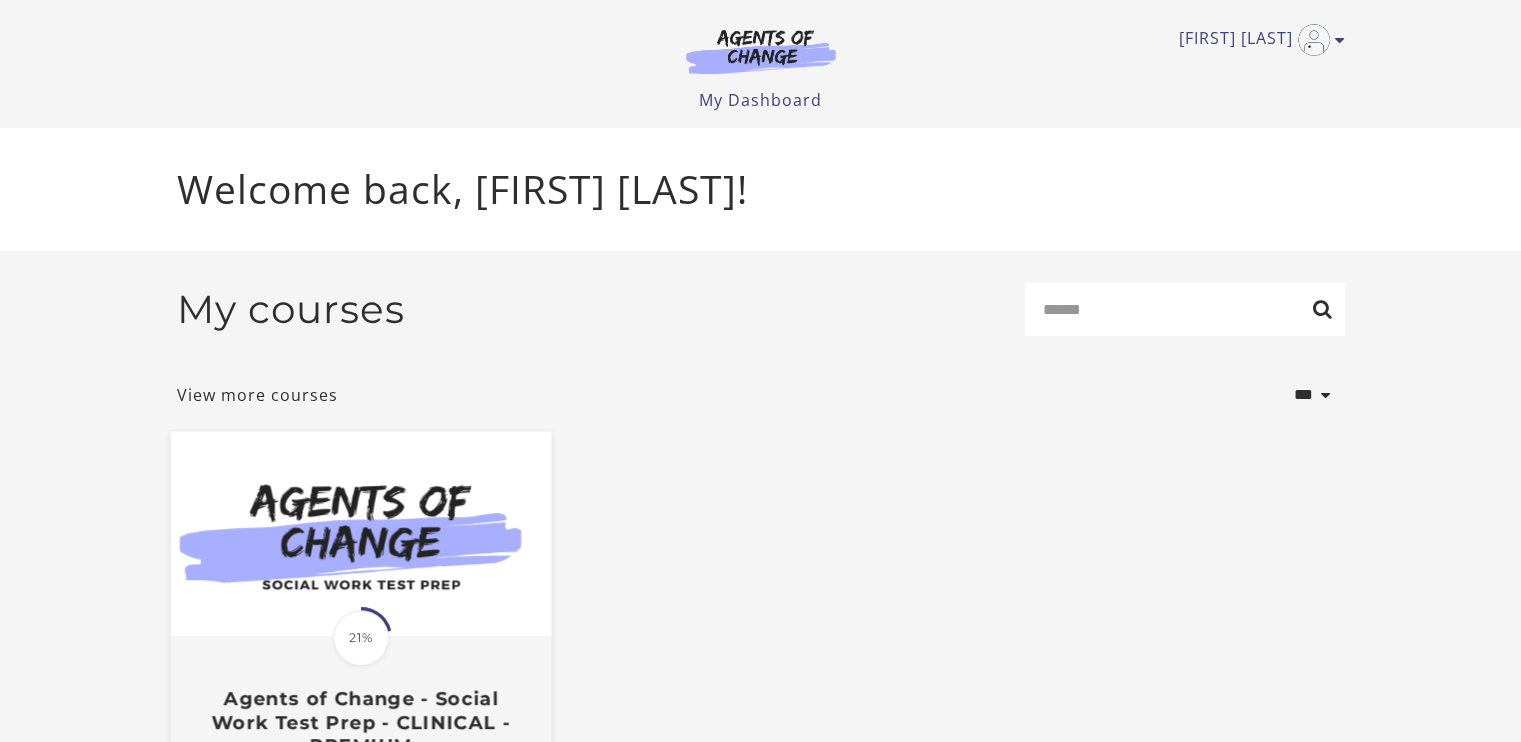 click on "Translation missing: en.liquid.partials.dashboard_course_card.progress_description: 21%
21%
Agents of Change - Social Work Test Prep - CLINICAL - PREMIUM" at bounding box center (360, 697) 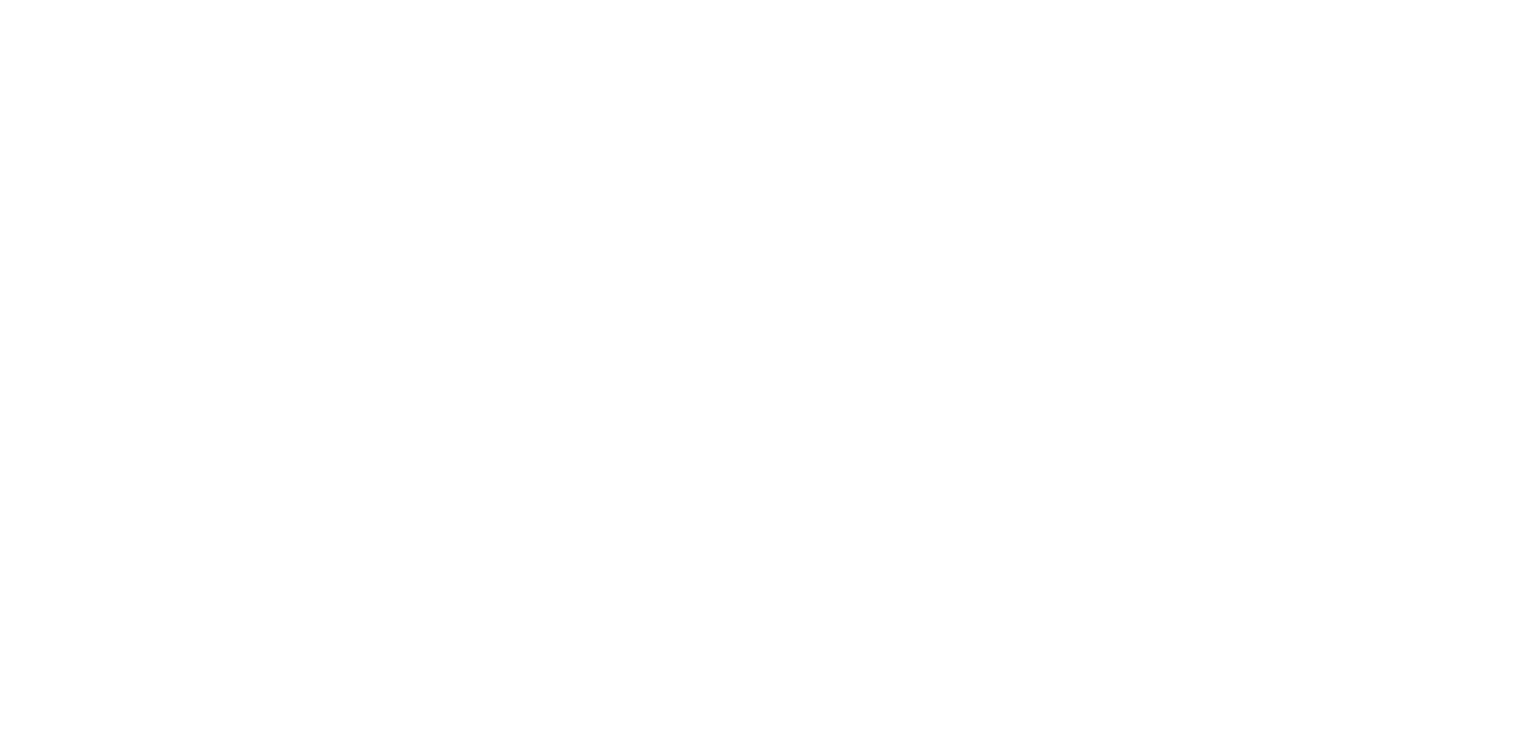 scroll, scrollTop: 0, scrollLeft: 0, axis: both 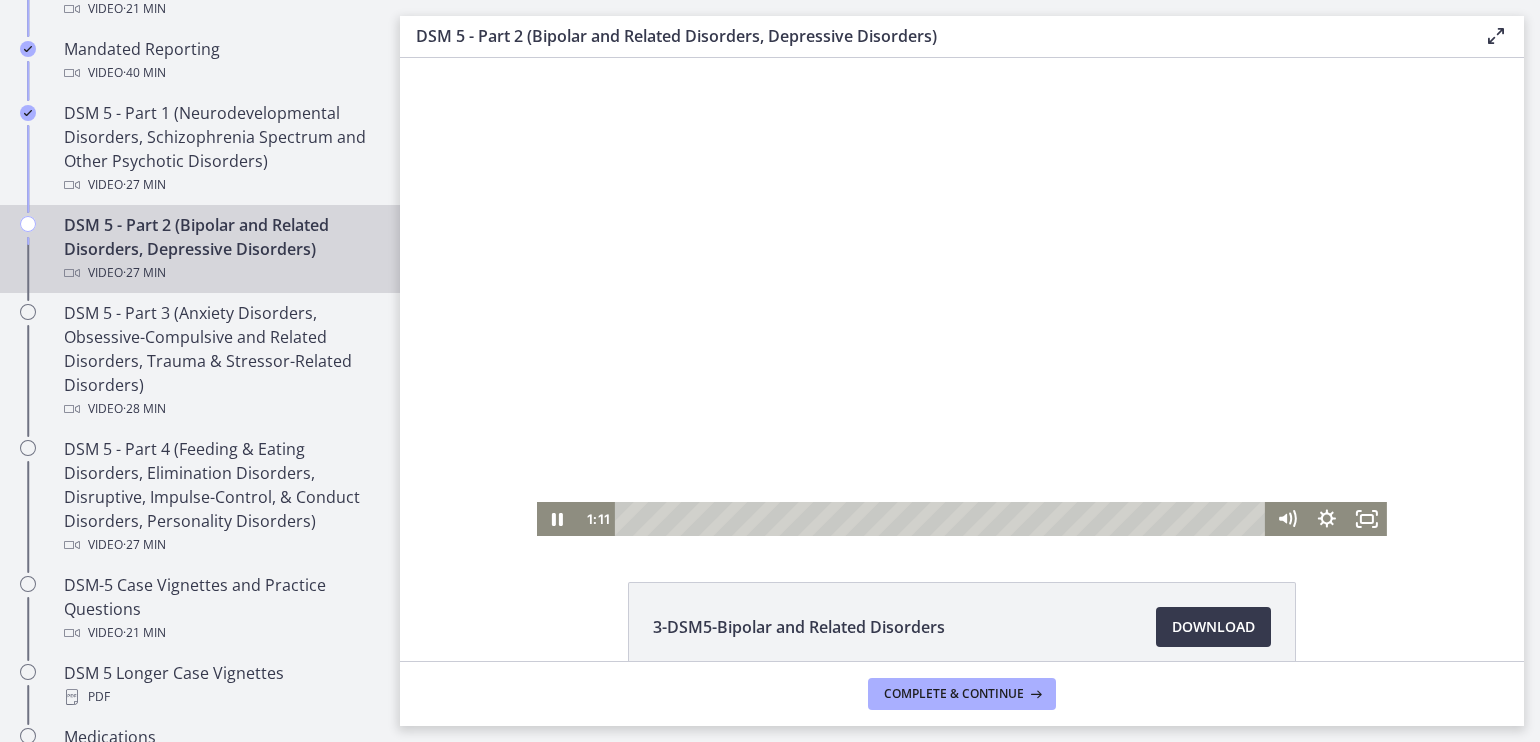 click at bounding box center [962, 297] 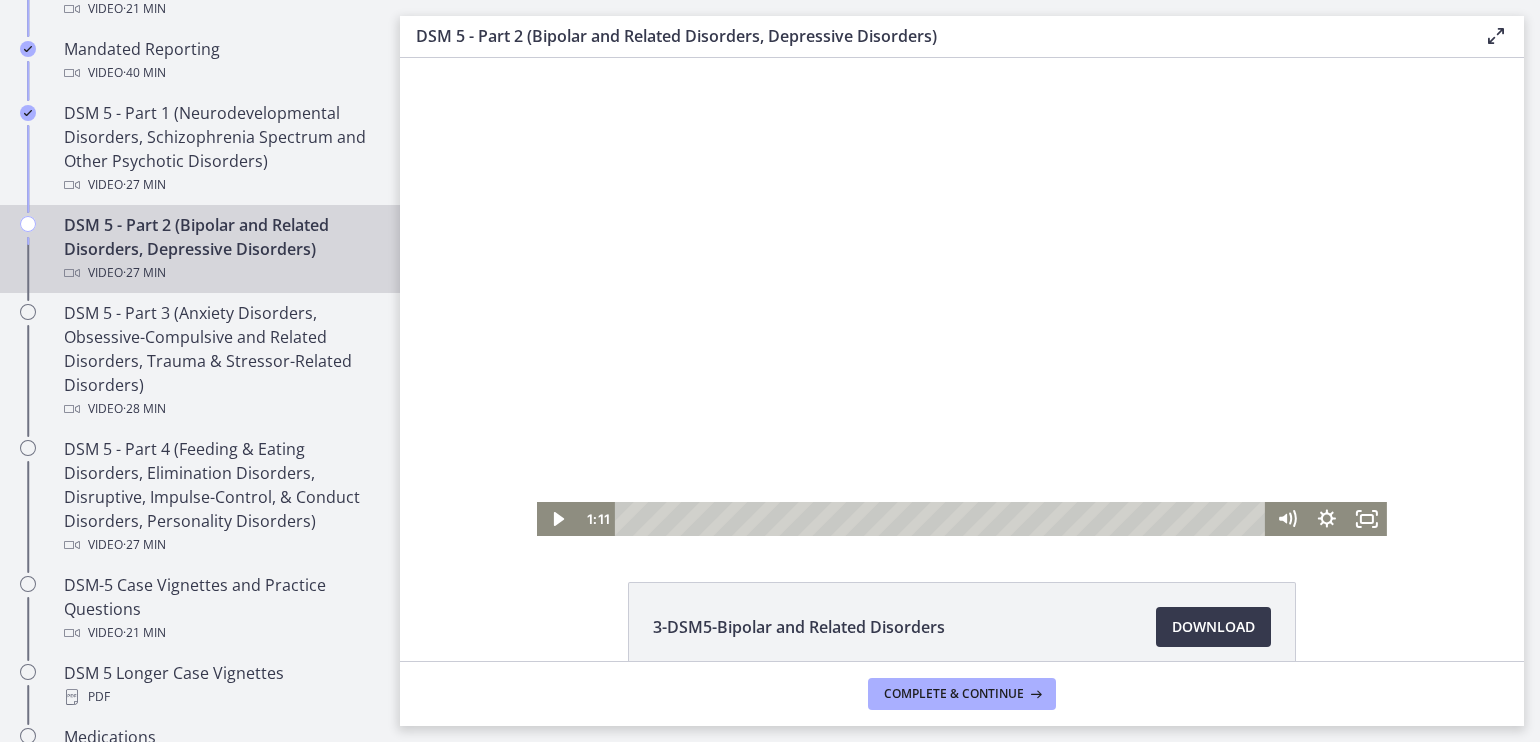 click at bounding box center [962, 297] 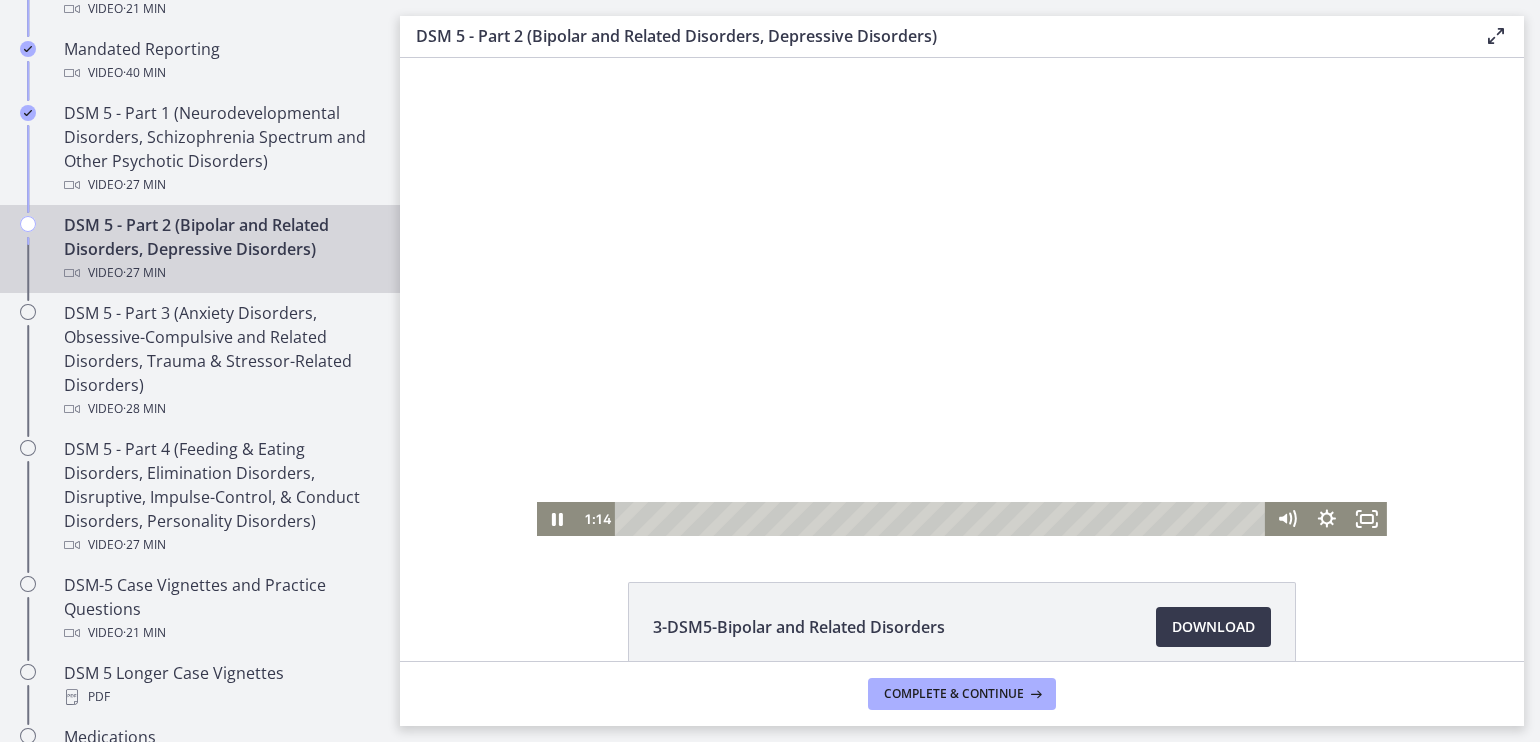 click at bounding box center [962, 297] 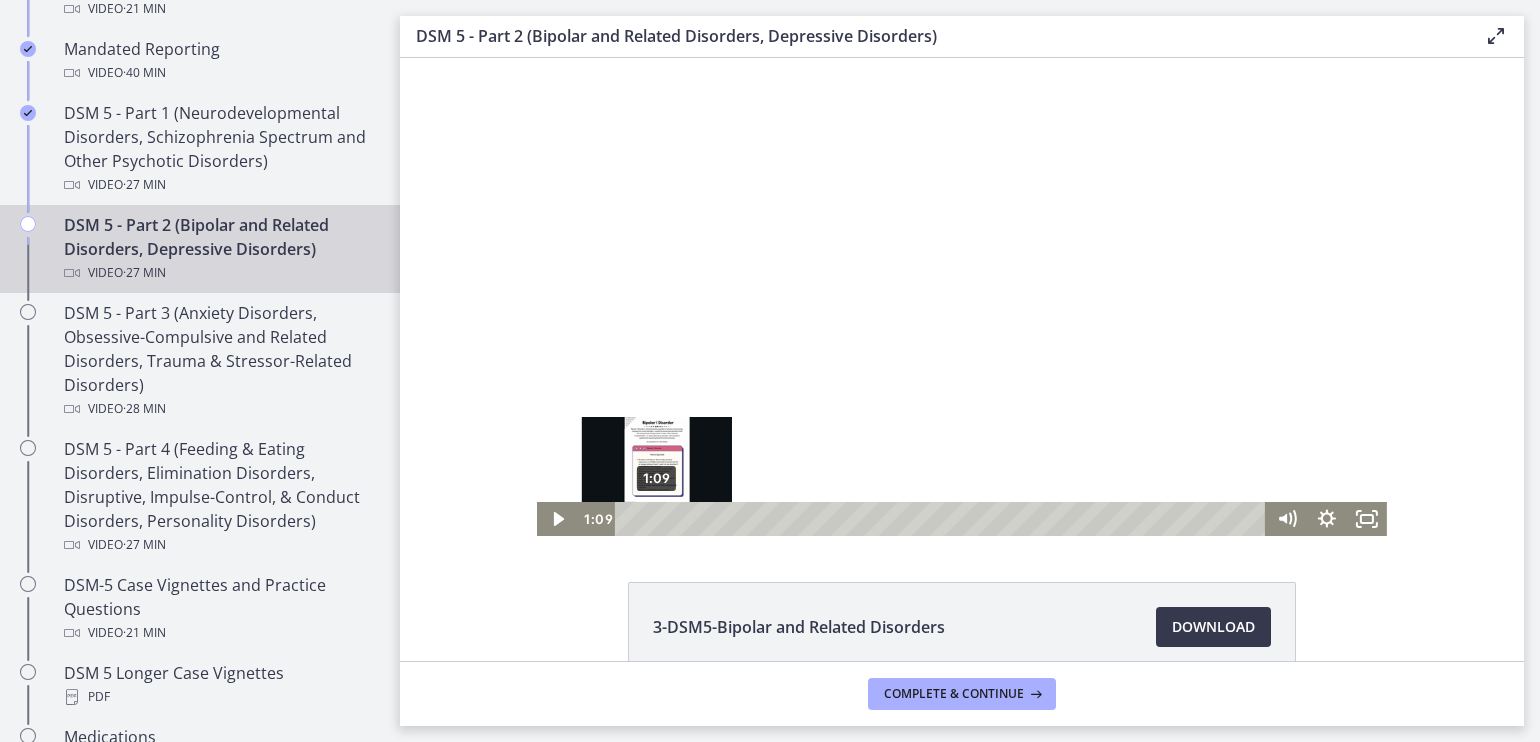 click on "1:09" at bounding box center (943, 519) 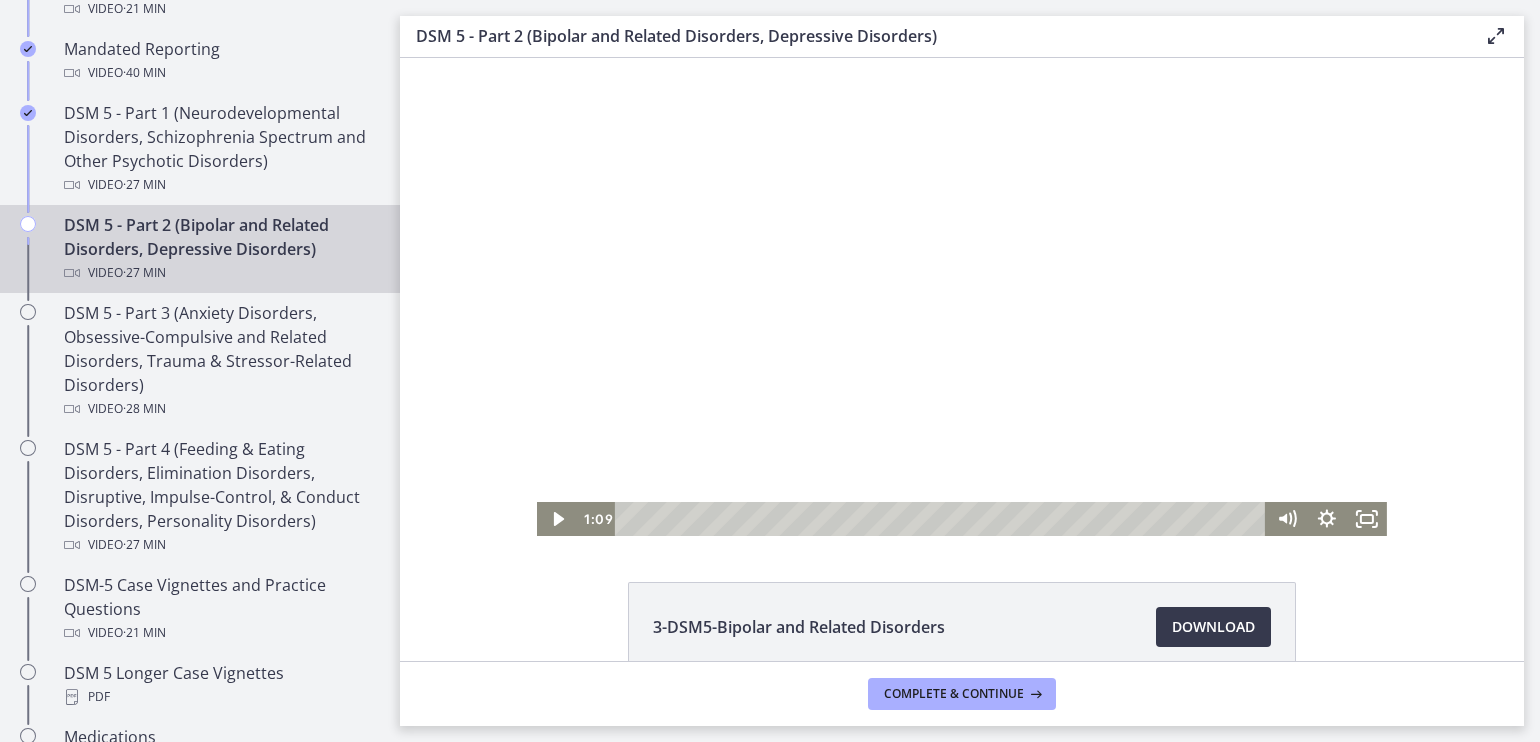 click at bounding box center (962, 297) 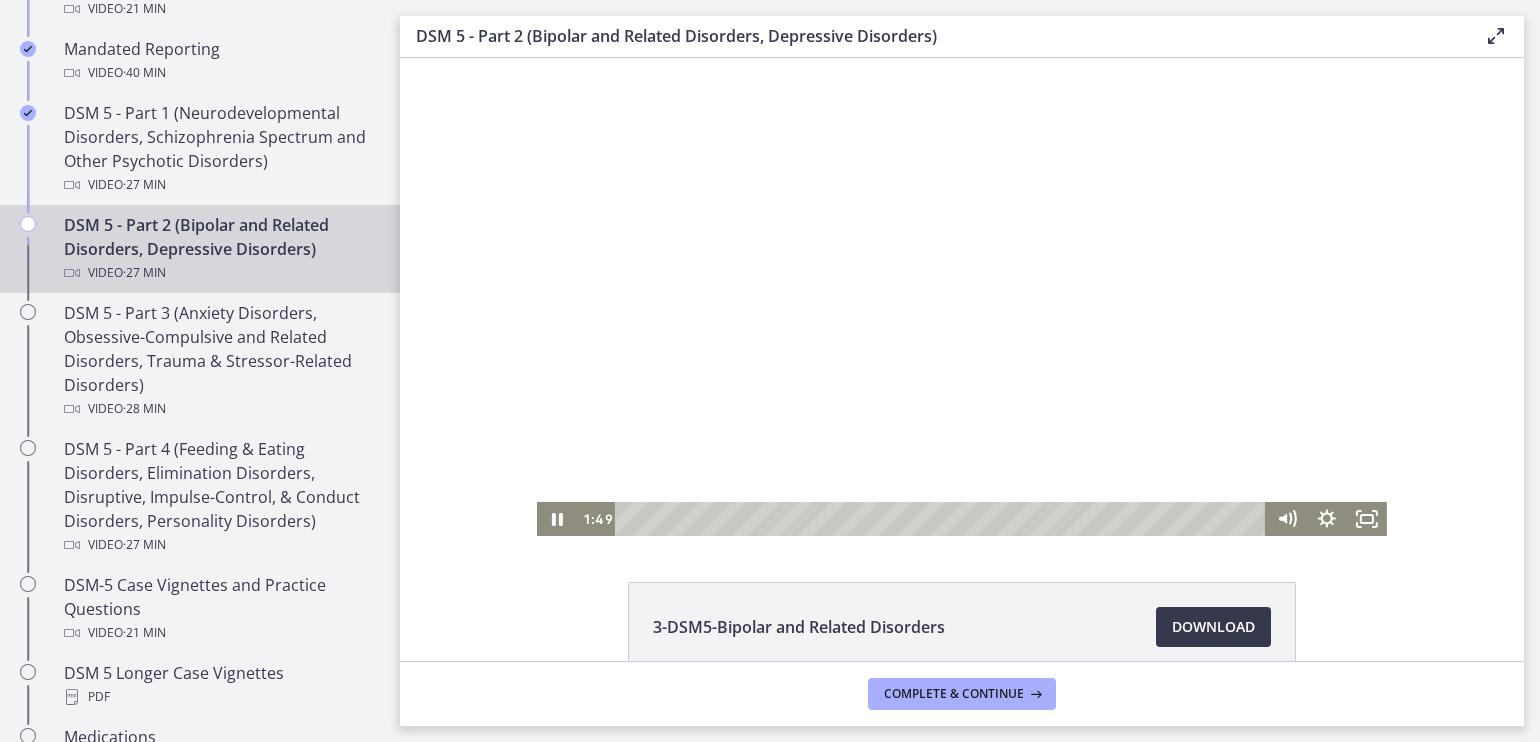 click at bounding box center [962, 297] 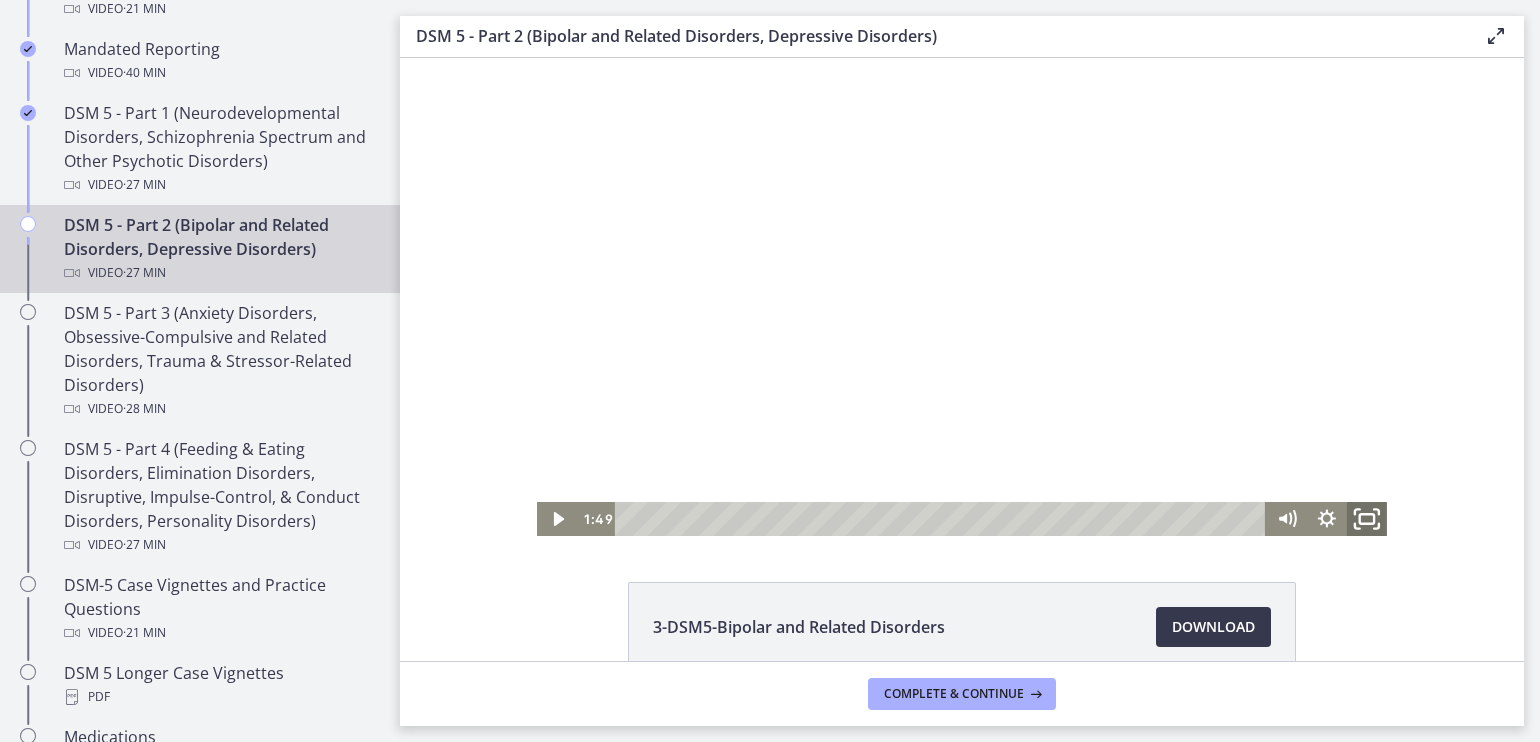 click 